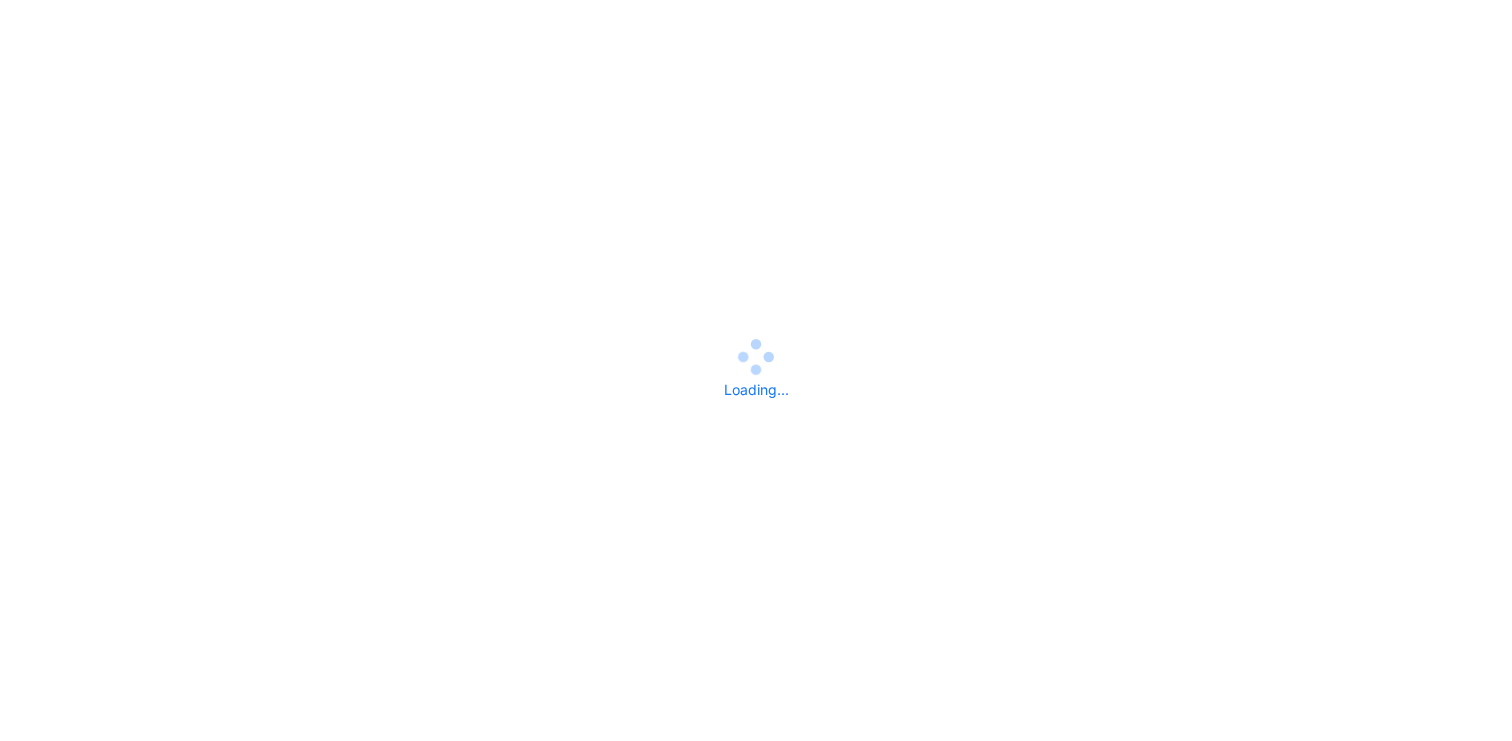 scroll, scrollTop: 0, scrollLeft: 0, axis: both 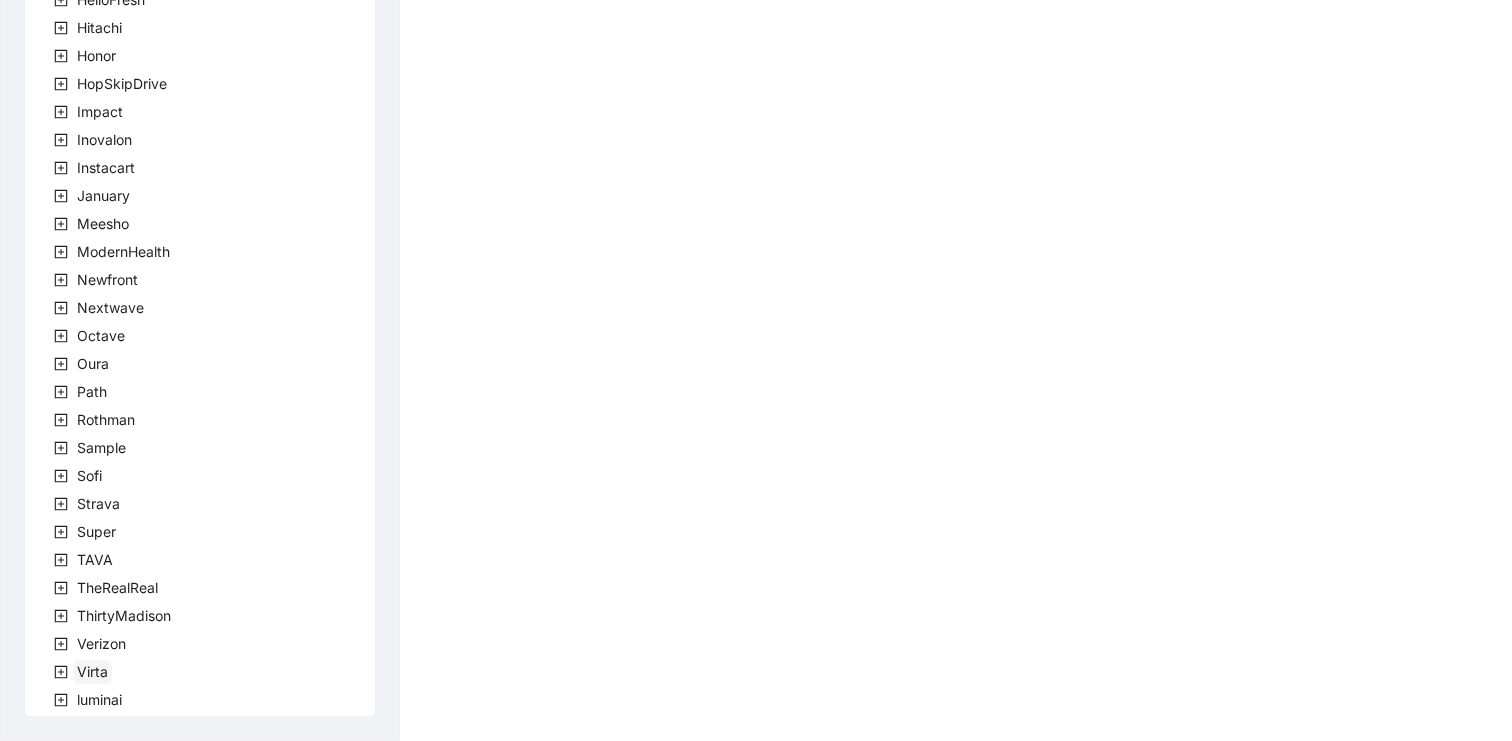 click on "Virta" at bounding box center (92, 671) 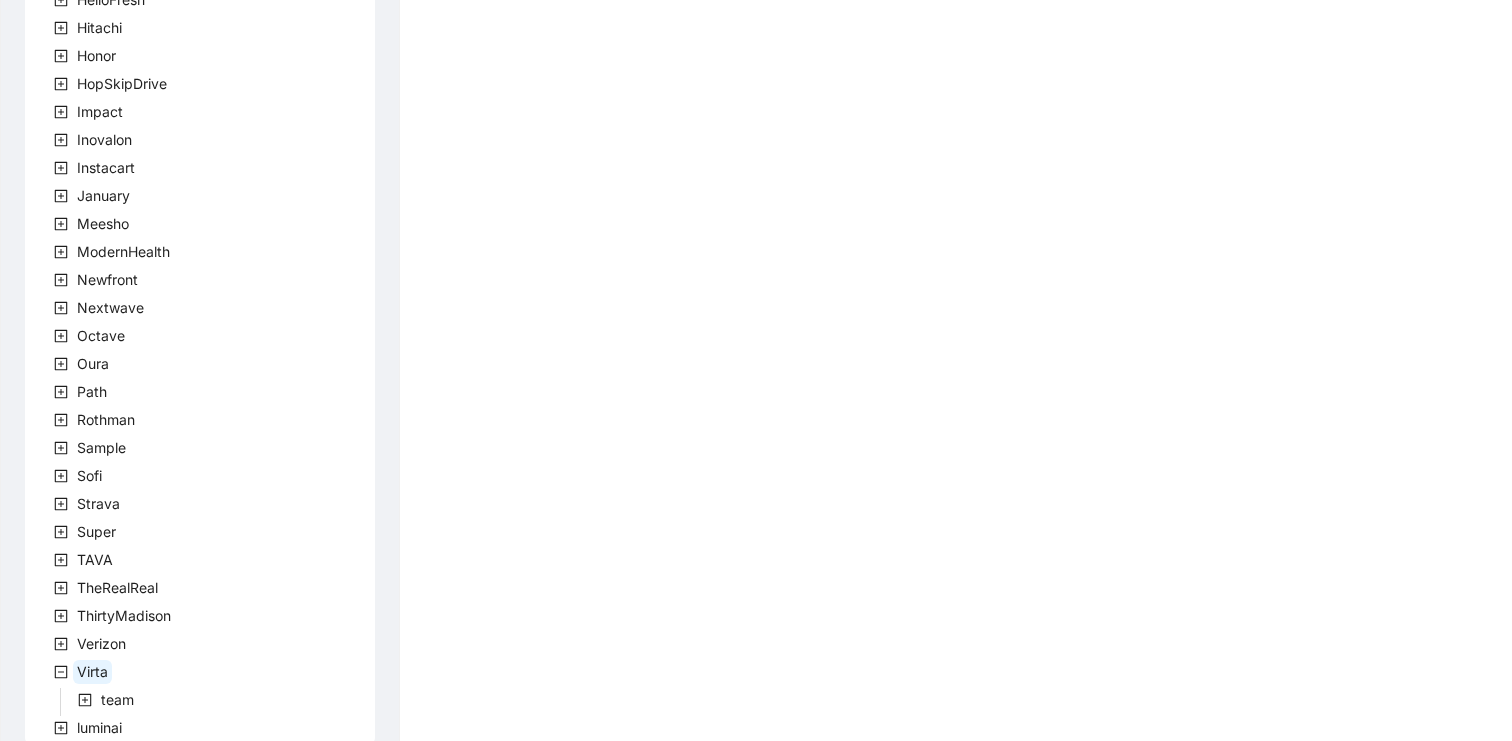 scroll, scrollTop: 583, scrollLeft: 0, axis: vertical 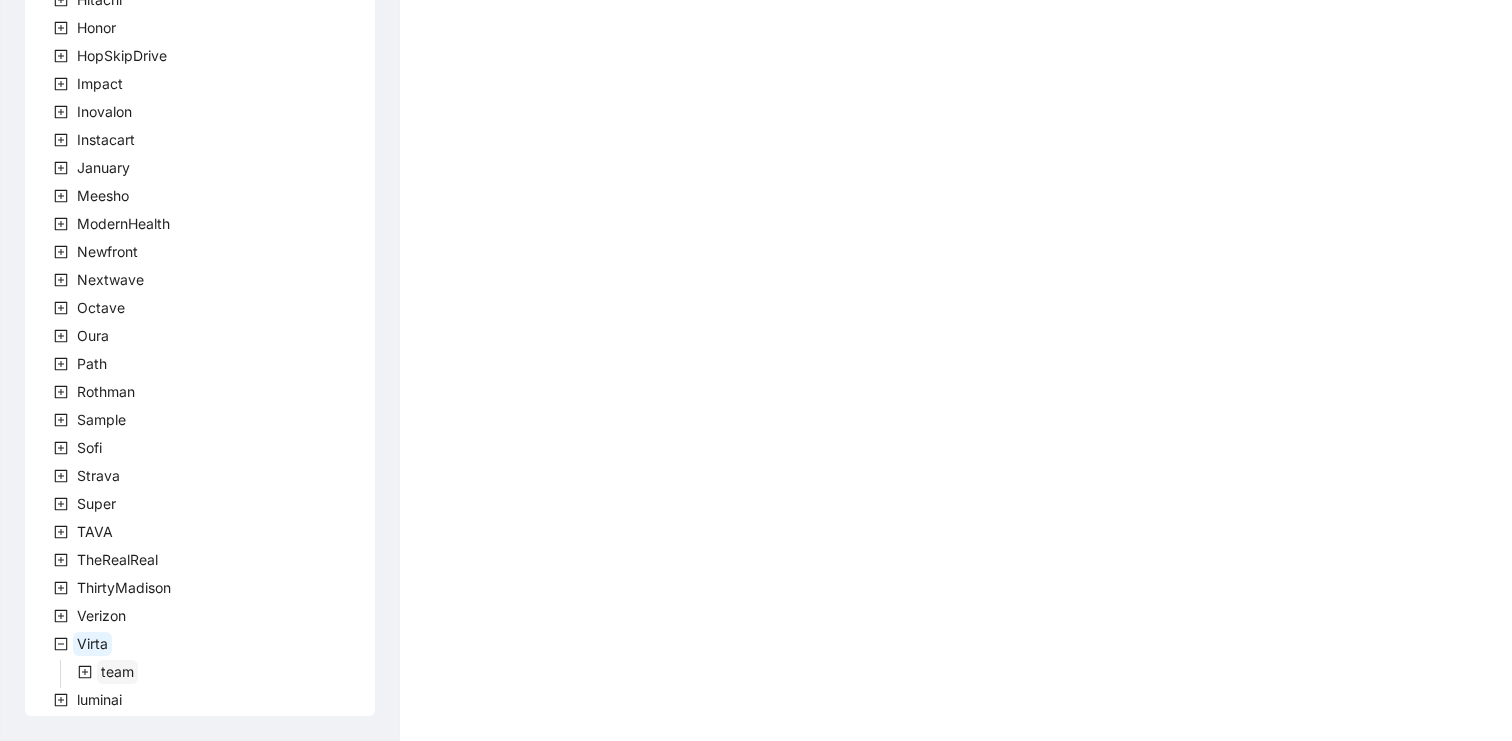 click on "team" at bounding box center (117, 671) 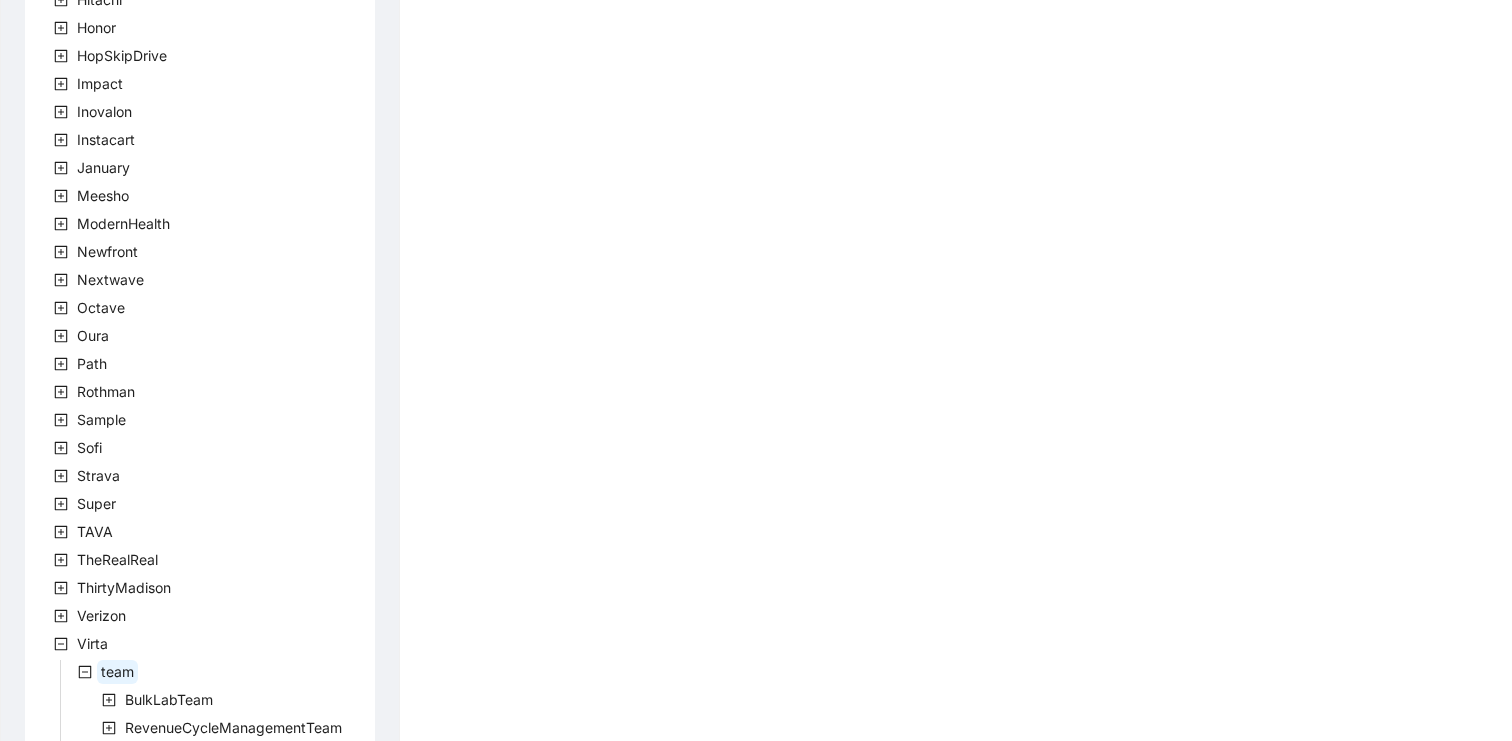 scroll, scrollTop: 695, scrollLeft: 0, axis: vertical 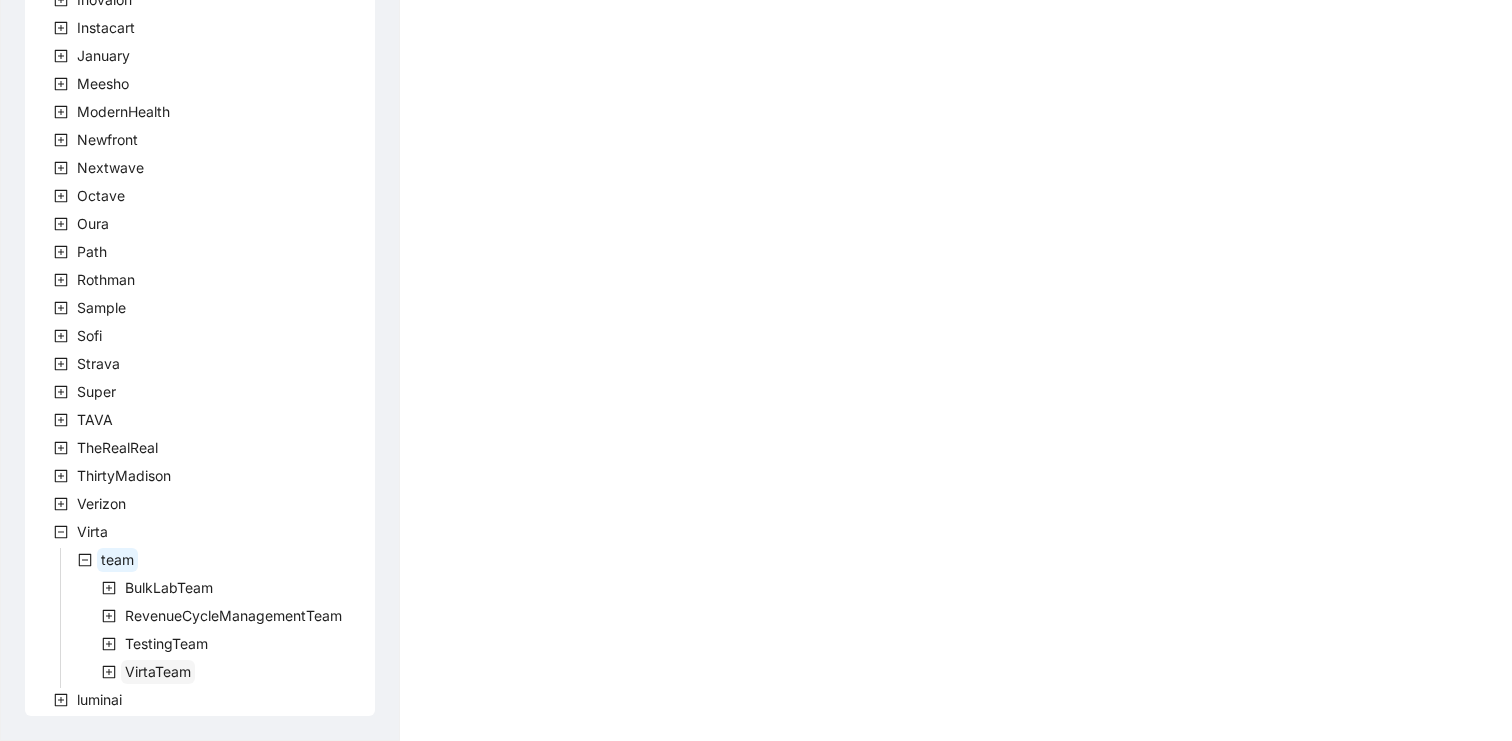 click on "VirtaTeam" at bounding box center (158, 671) 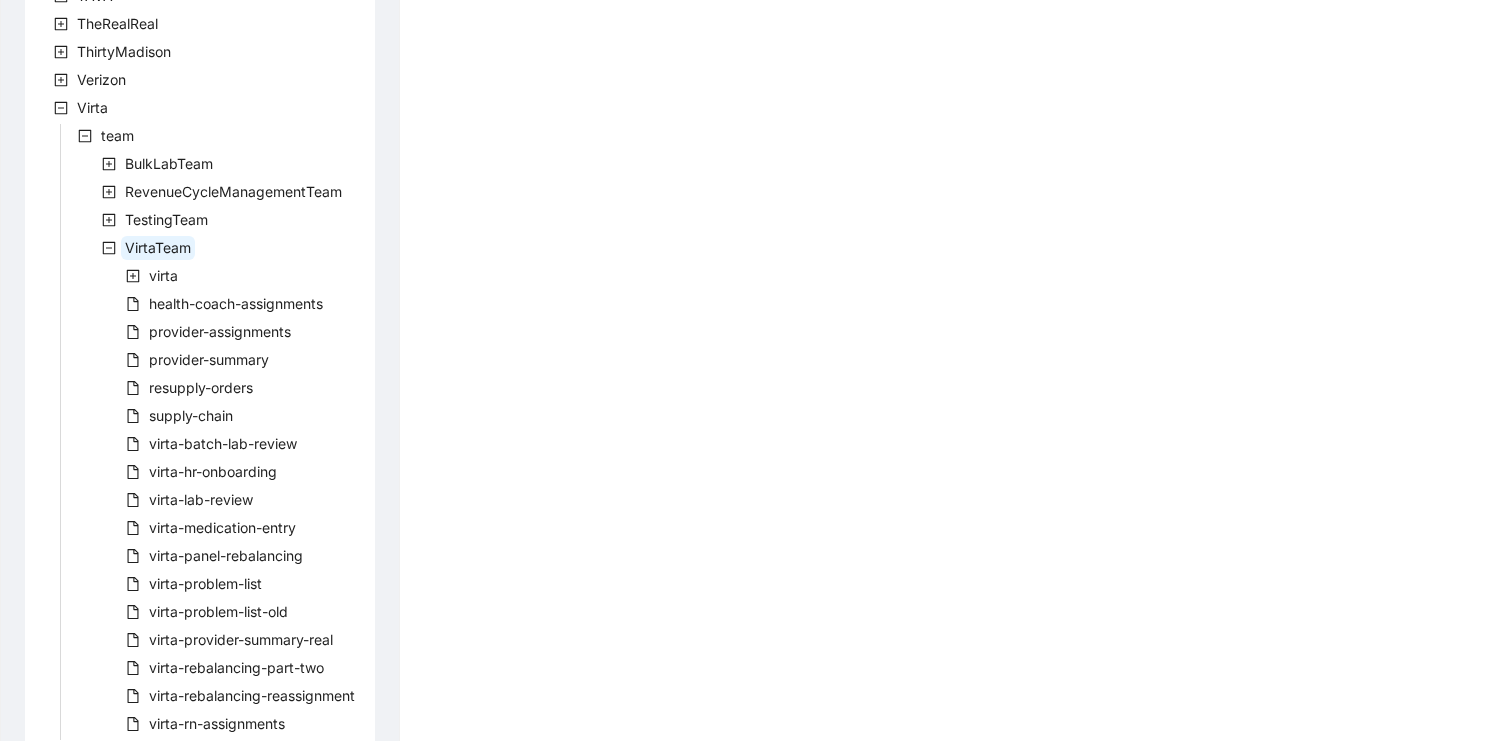 scroll, scrollTop: 1171, scrollLeft: 0, axis: vertical 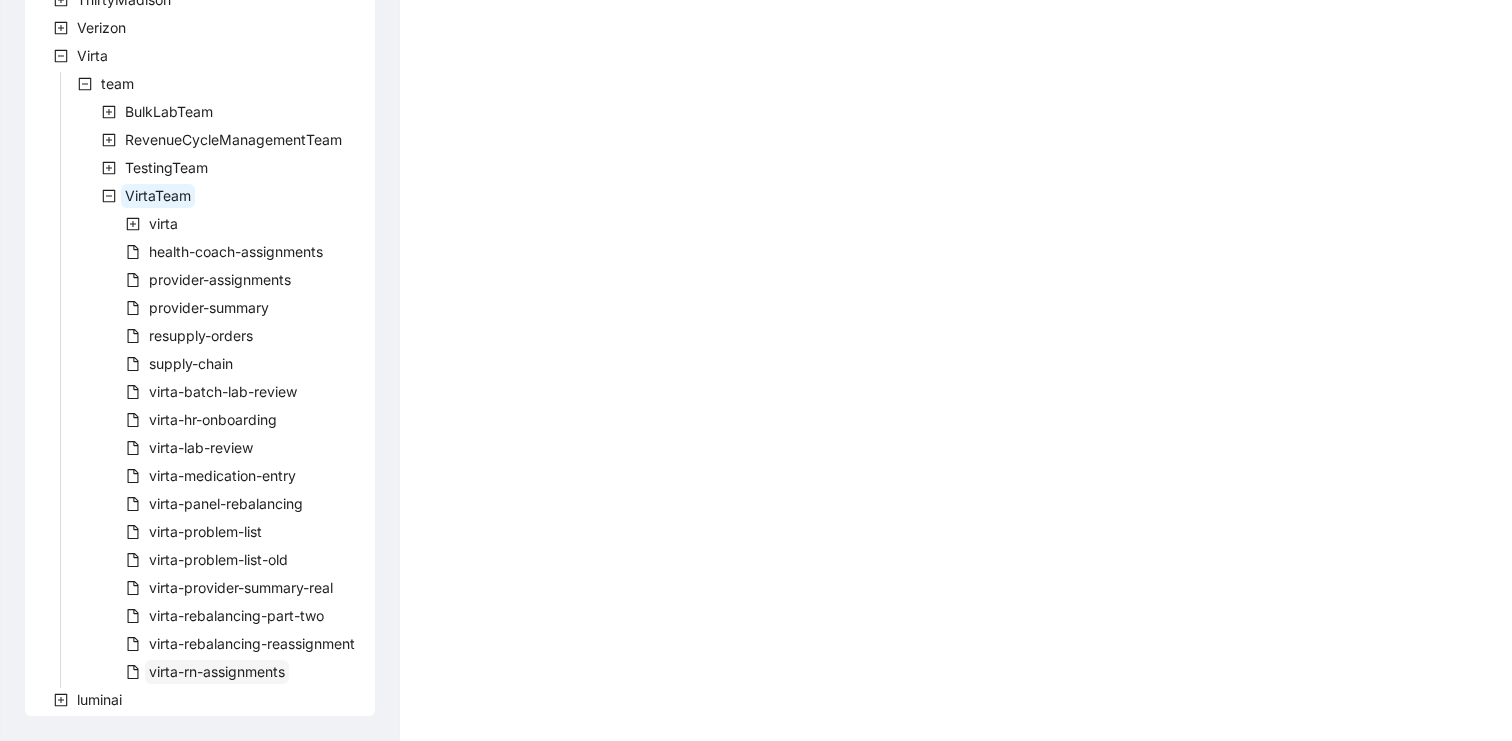 click on "virta-rn-assignments" at bounding box center (217, 671) 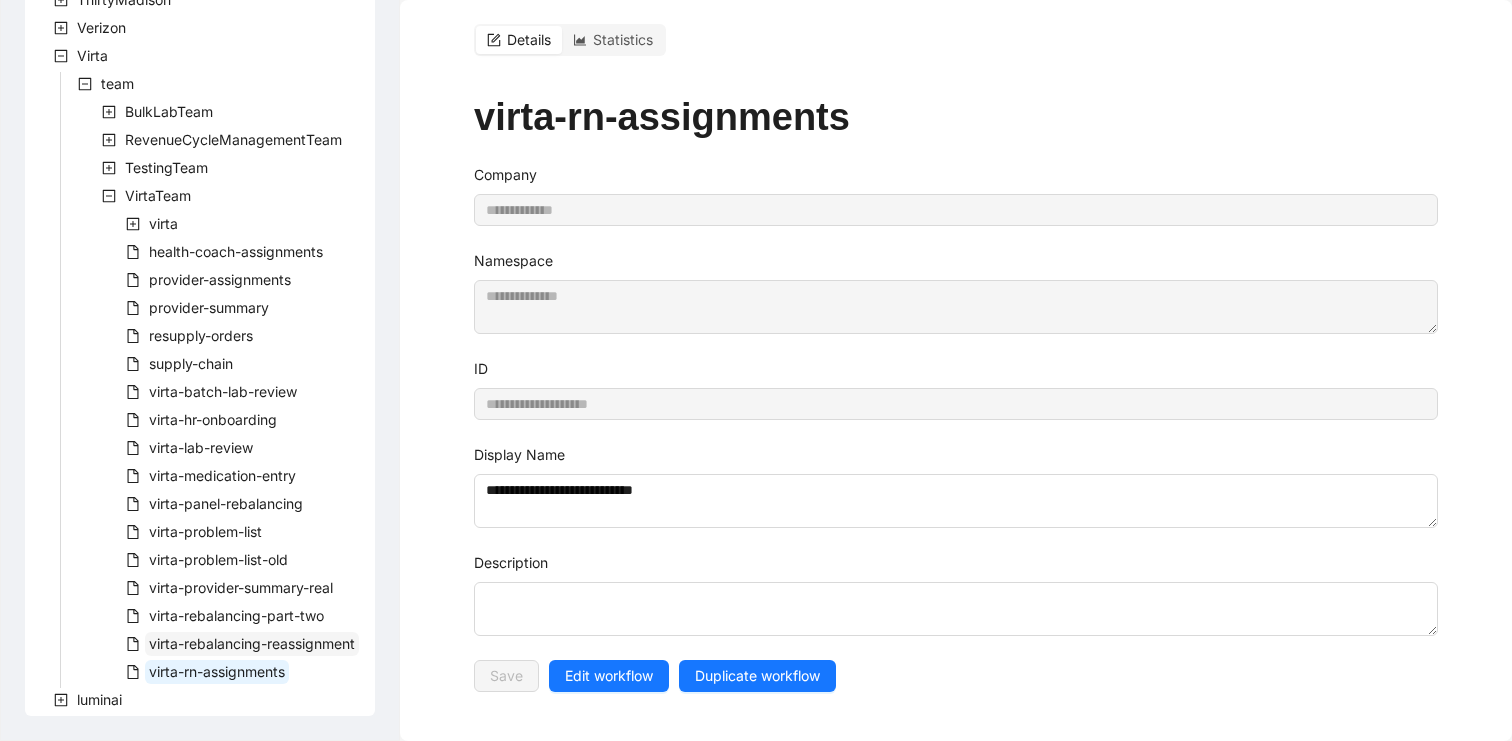 click on "virta-rebalancing-reassignment" at bounding box center (252, 644) 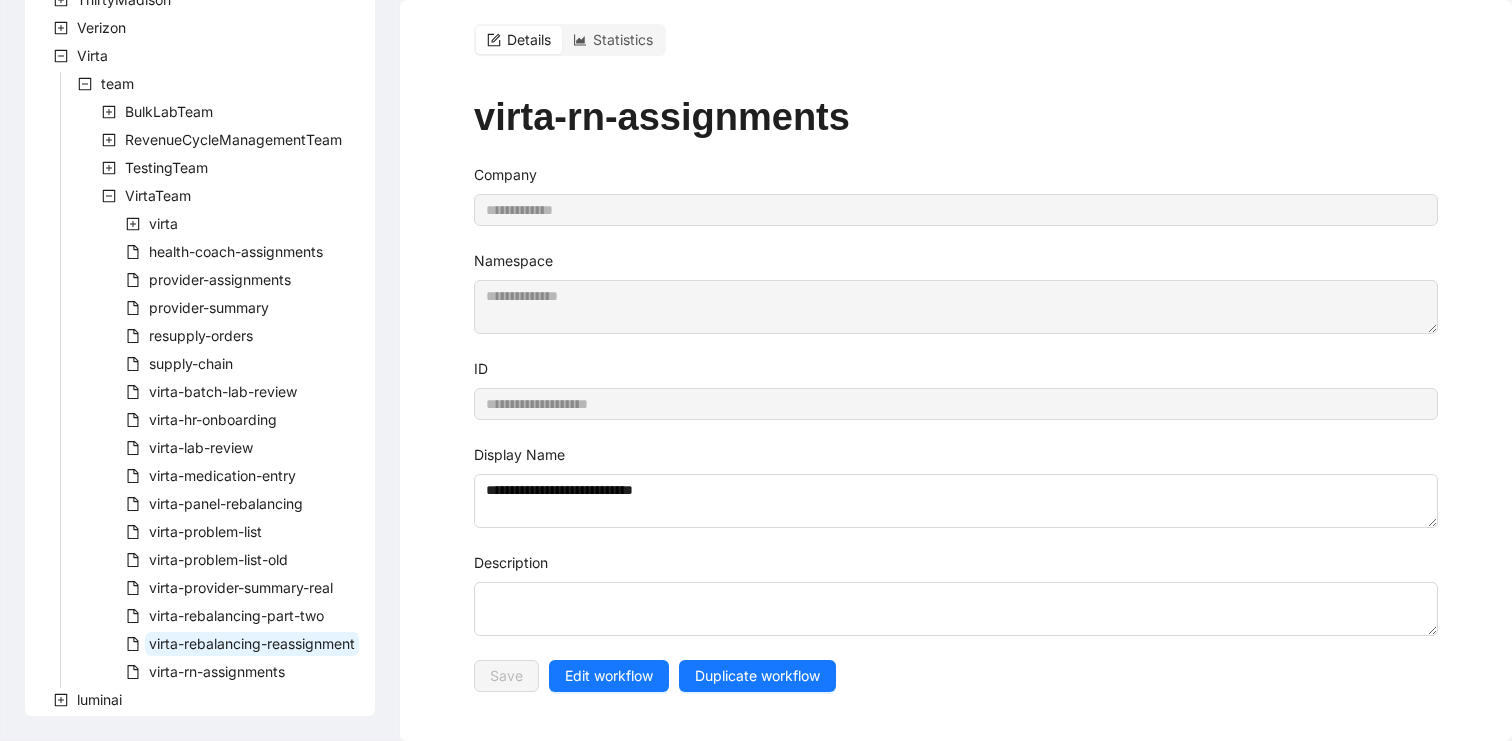 type on "**********" 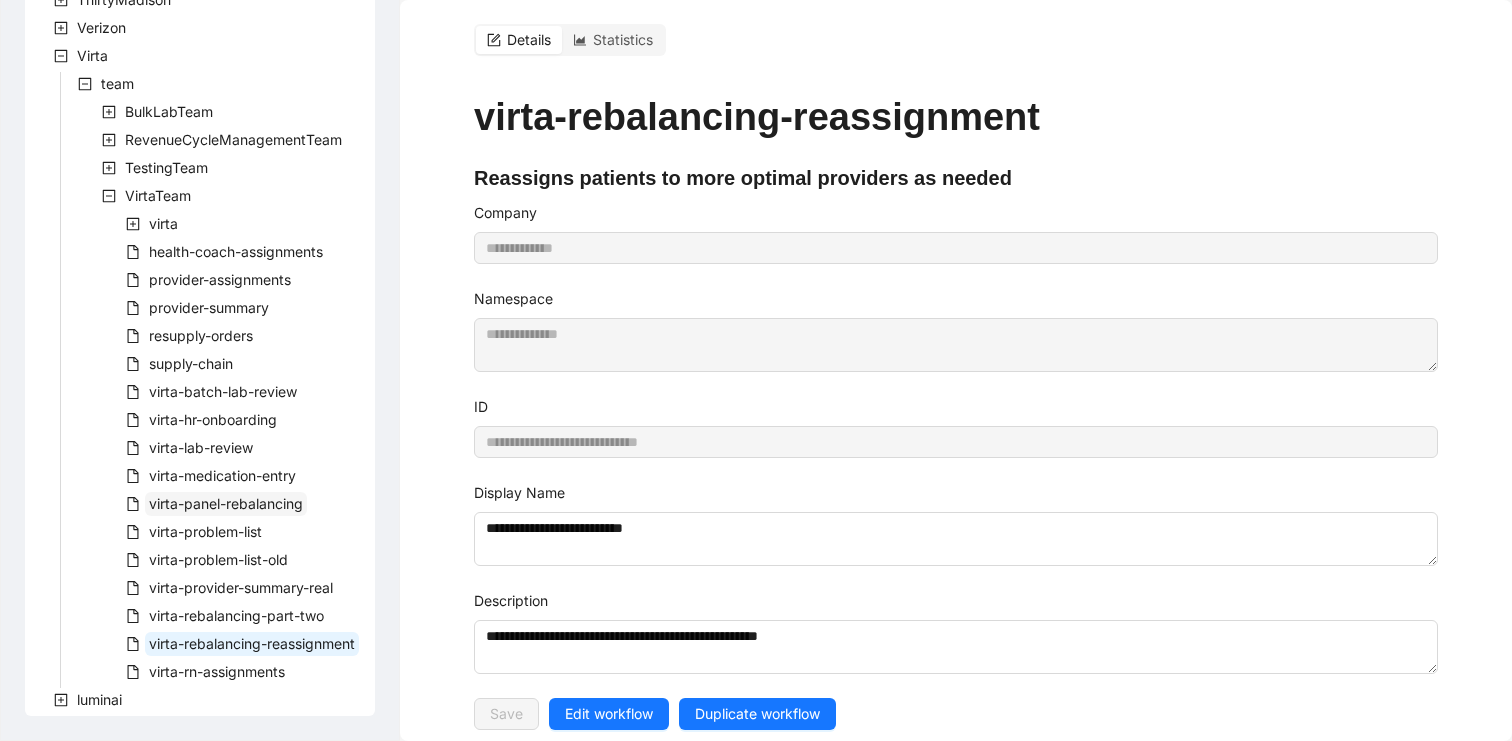 click on "virta-panel-rebalancing" at bounding box center [226, 503] 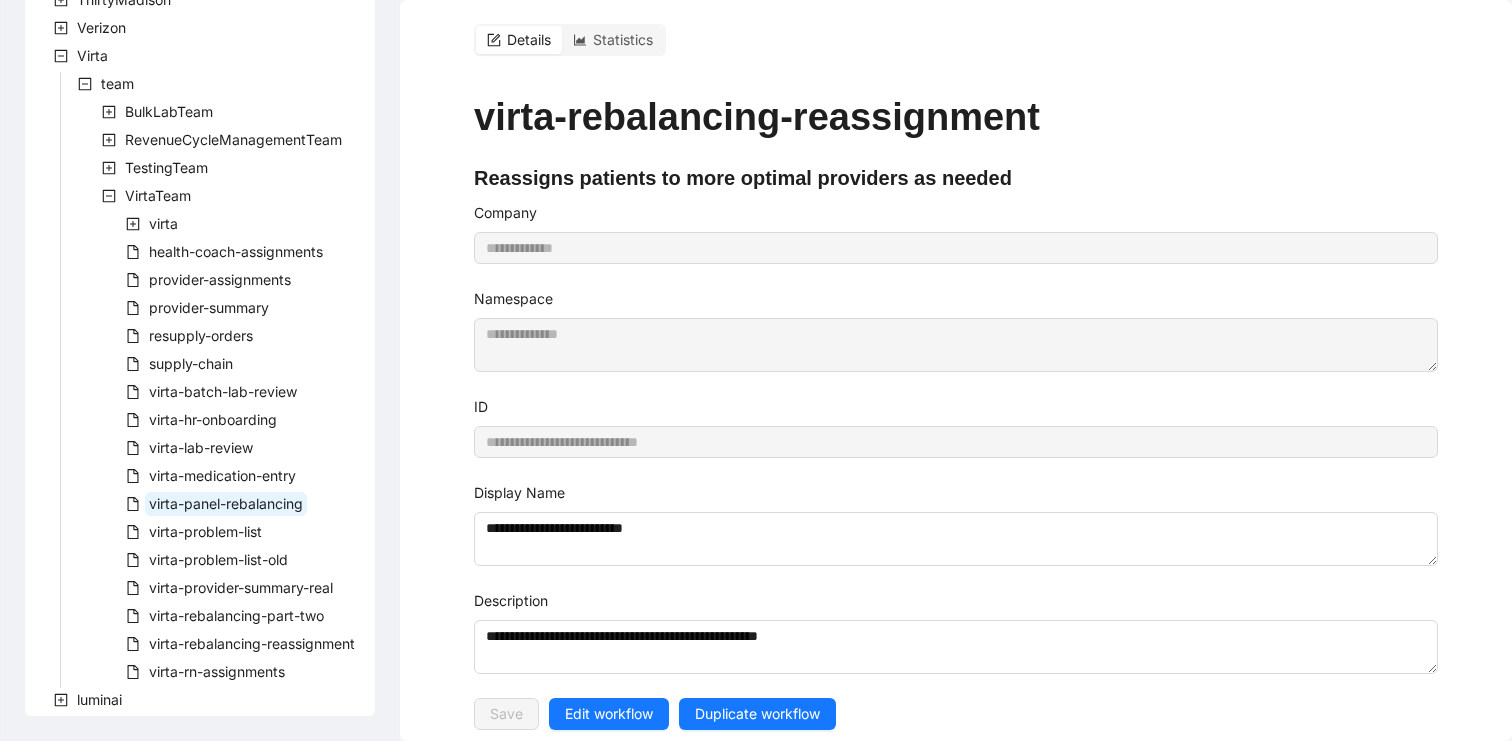 type on "**********" 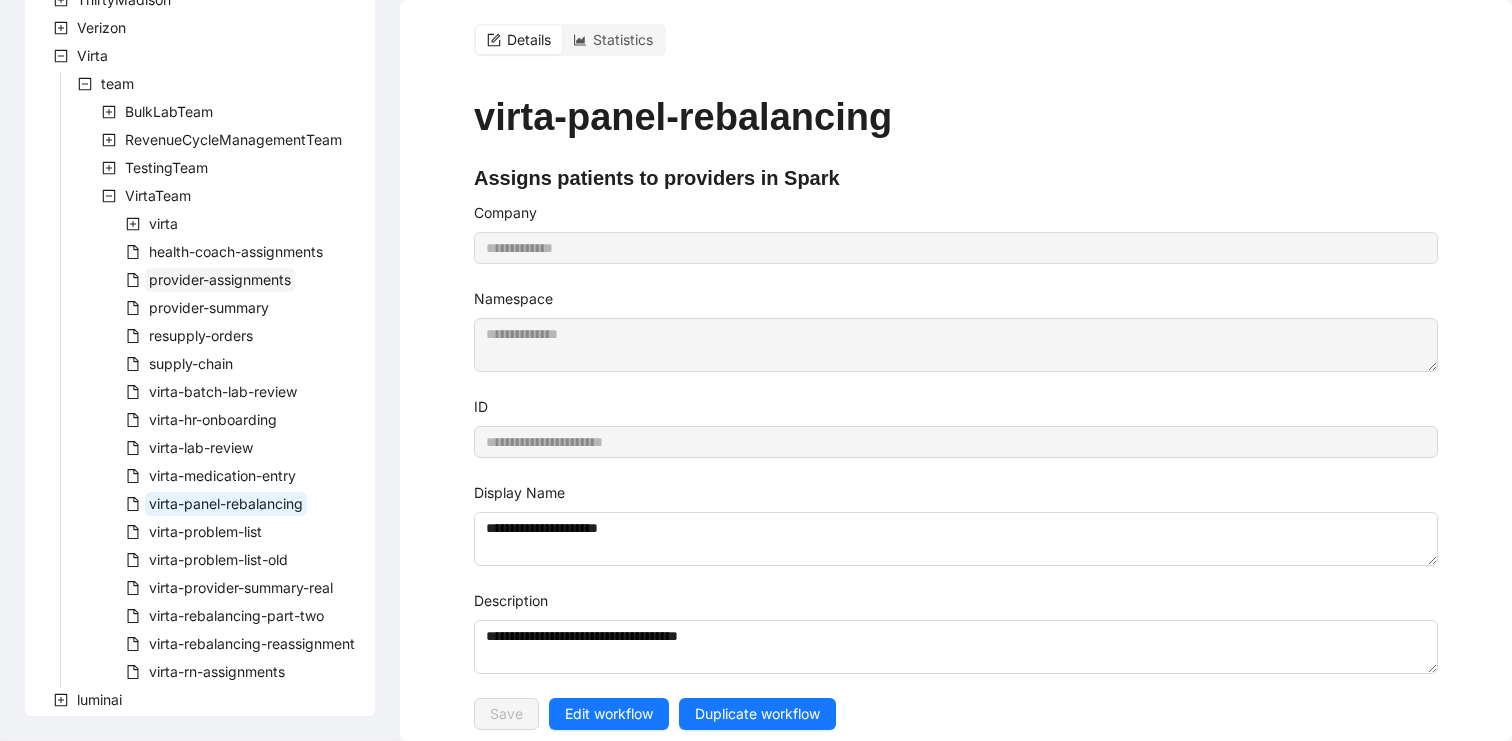 click on "provider-assignments" at bounding box center [220, 279] 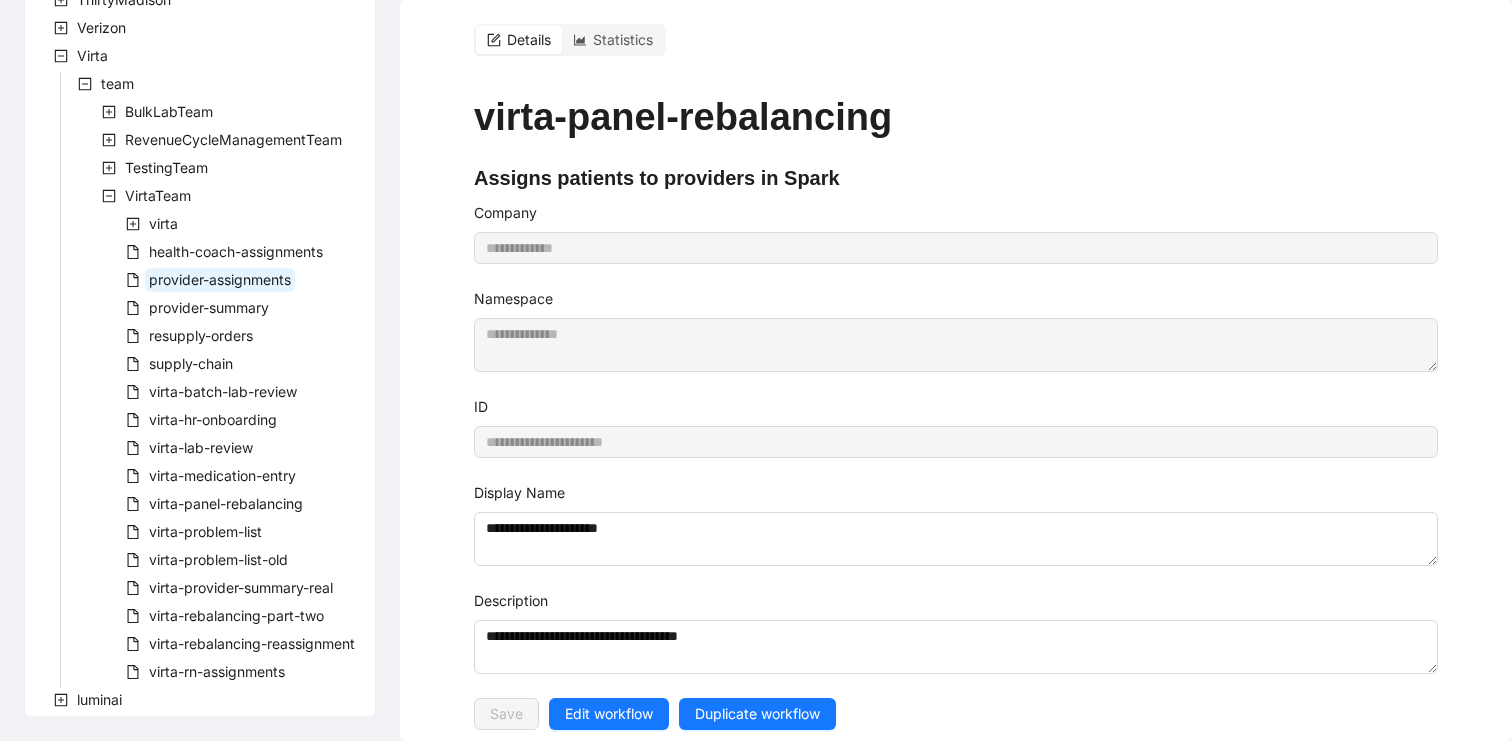type on "**********" 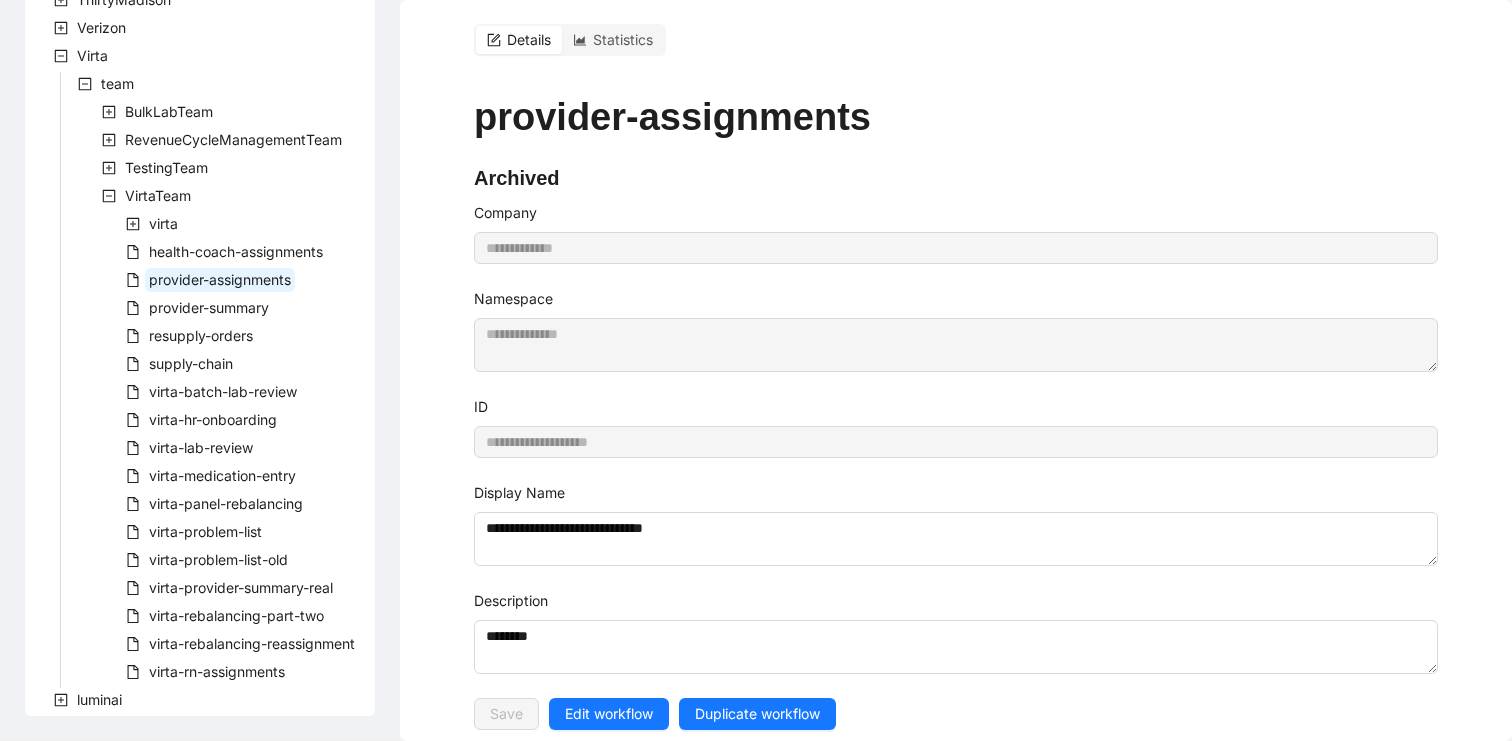 click on "virta-rebalancing-part-two" at bounding box center (176, 618) 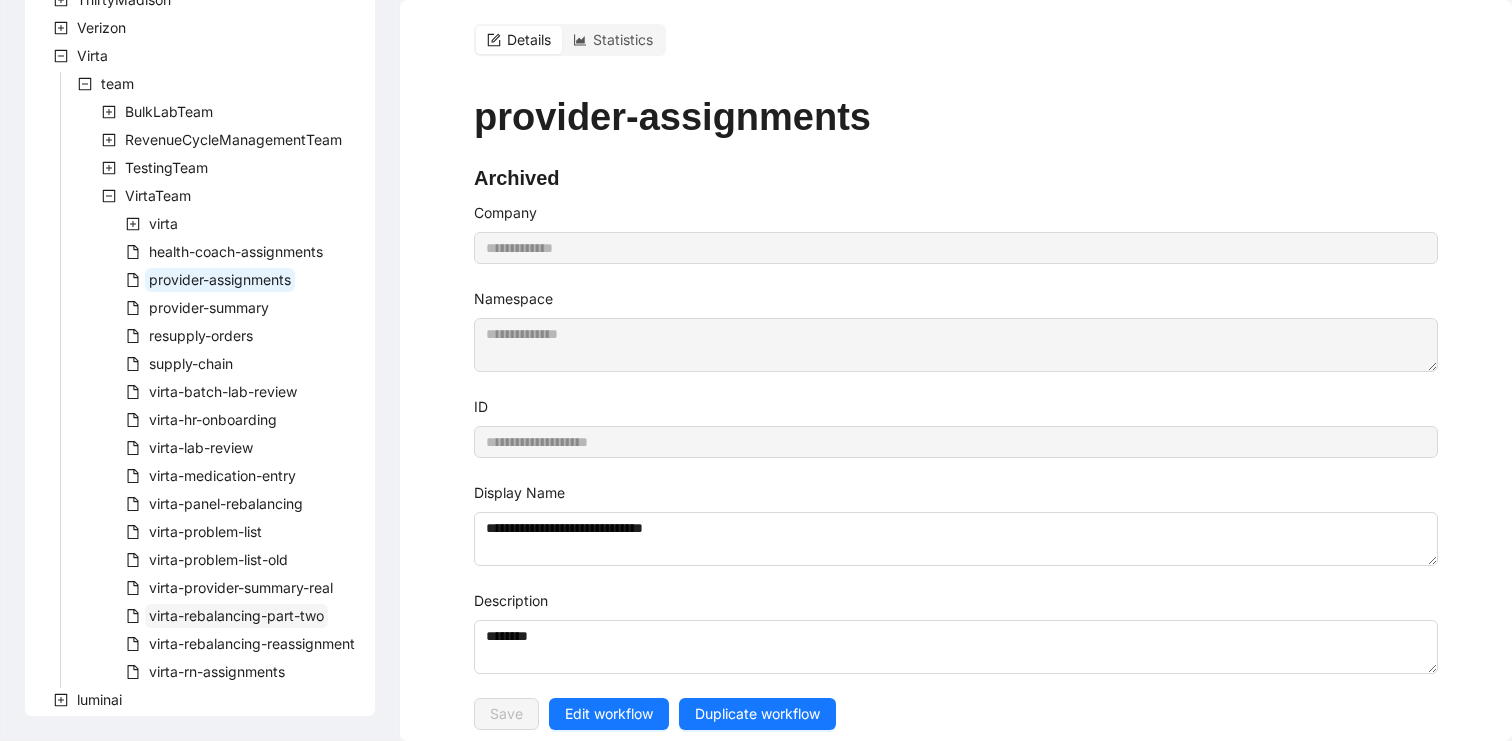 click on "virta-rebalancing-part-two" at bounding box center (236, 615) 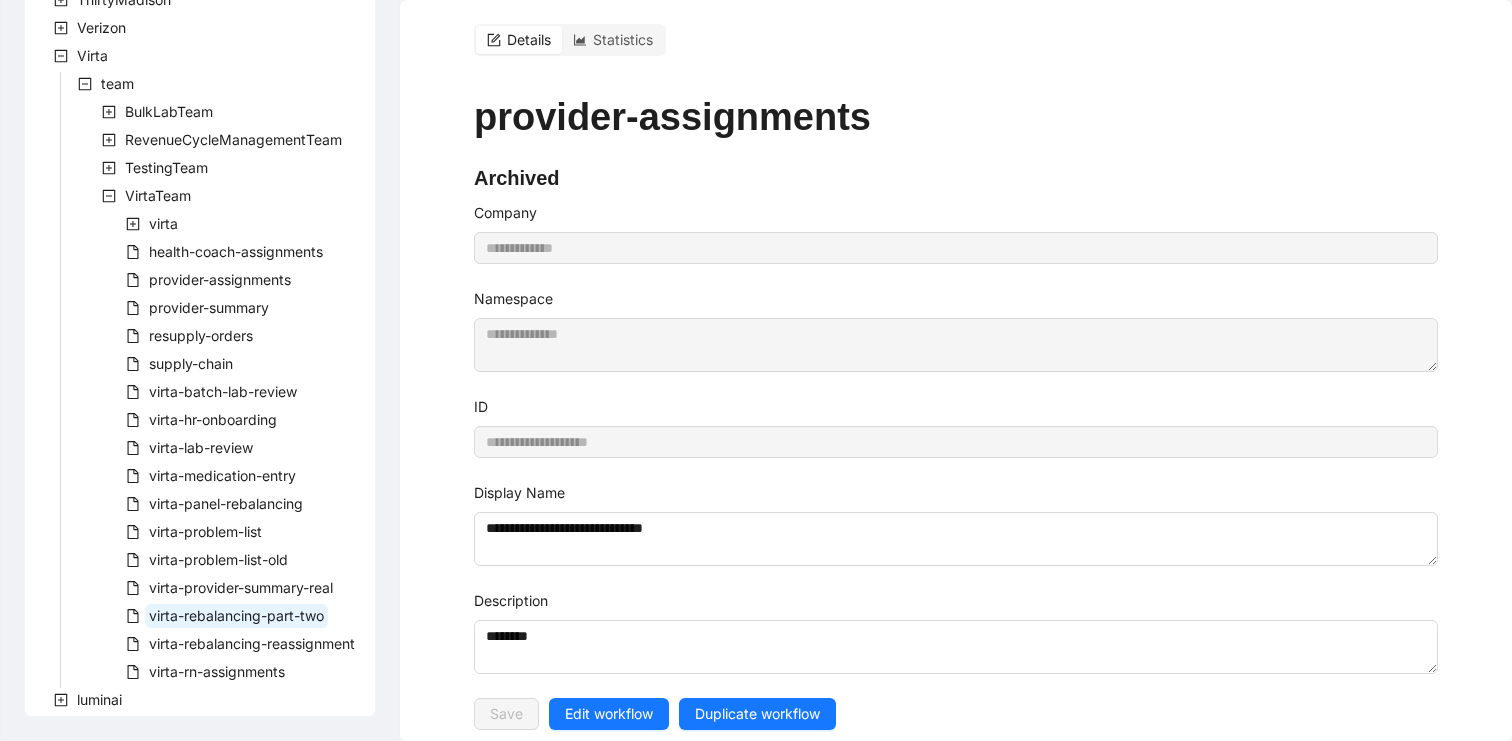 type on "**********" 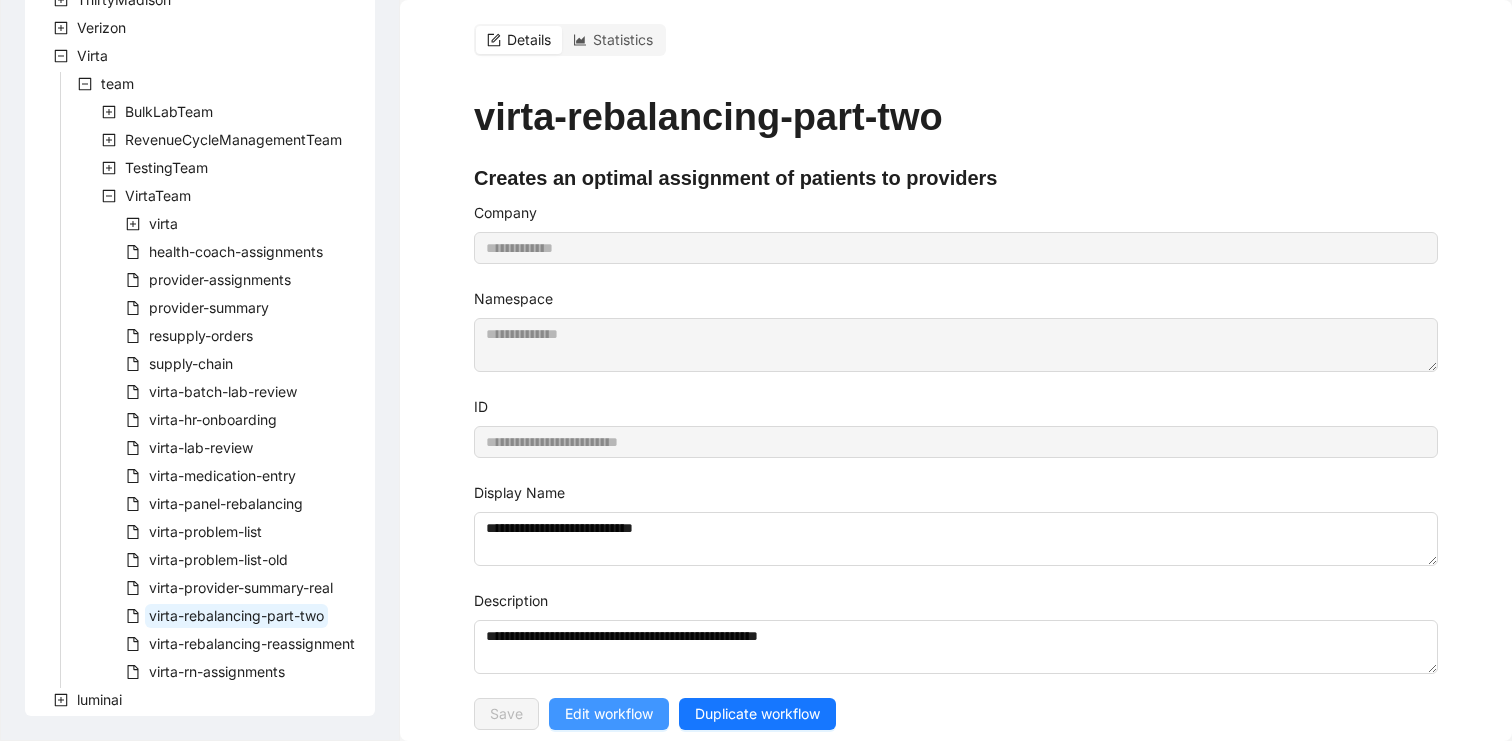 click on "Edit workflow" at bounding box center [609, 714] 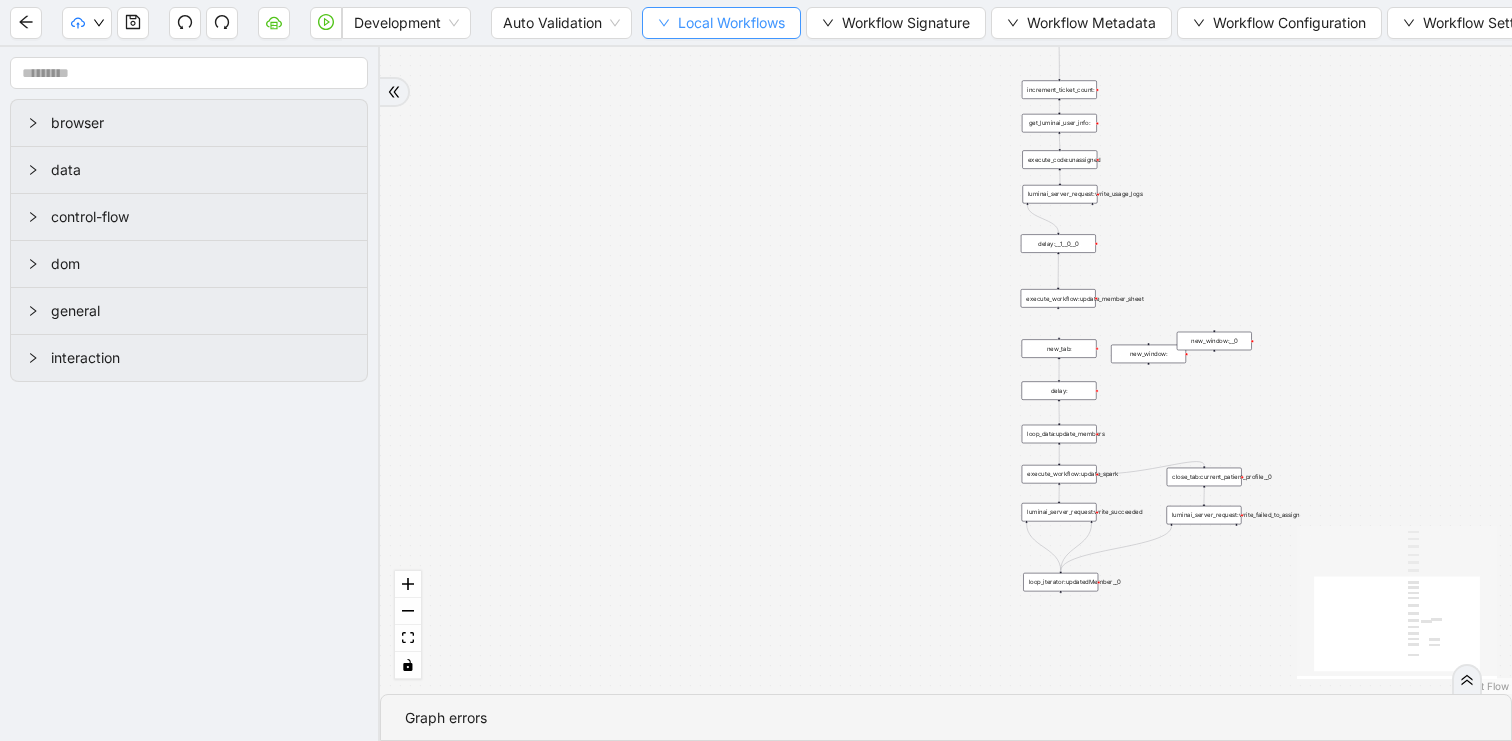 click on "Local Workflows" at bounding box center [731, 23] 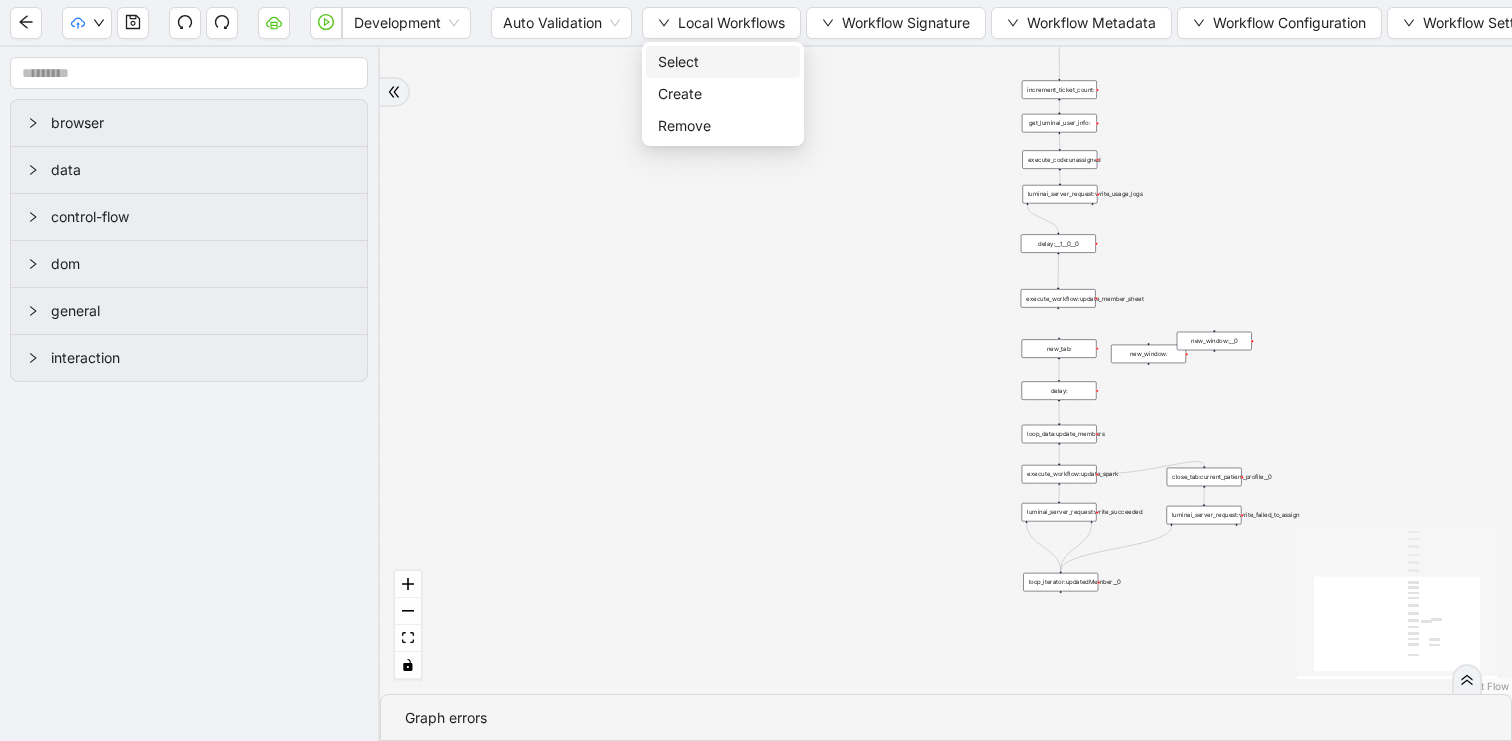 click on "Select" at bounding box center [723, 62] 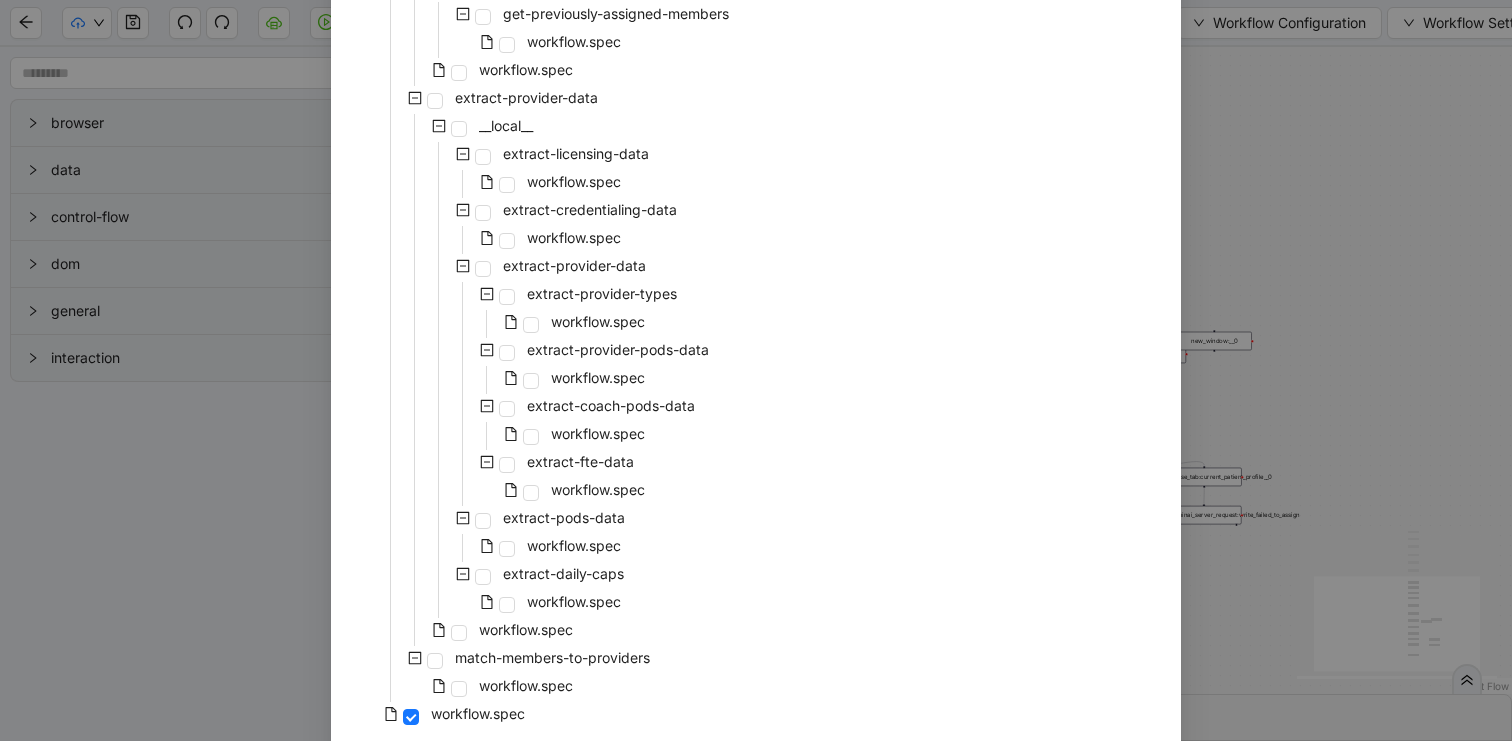 scroll, scrollTop: 507, scrollLeft: 0, axis: vertical 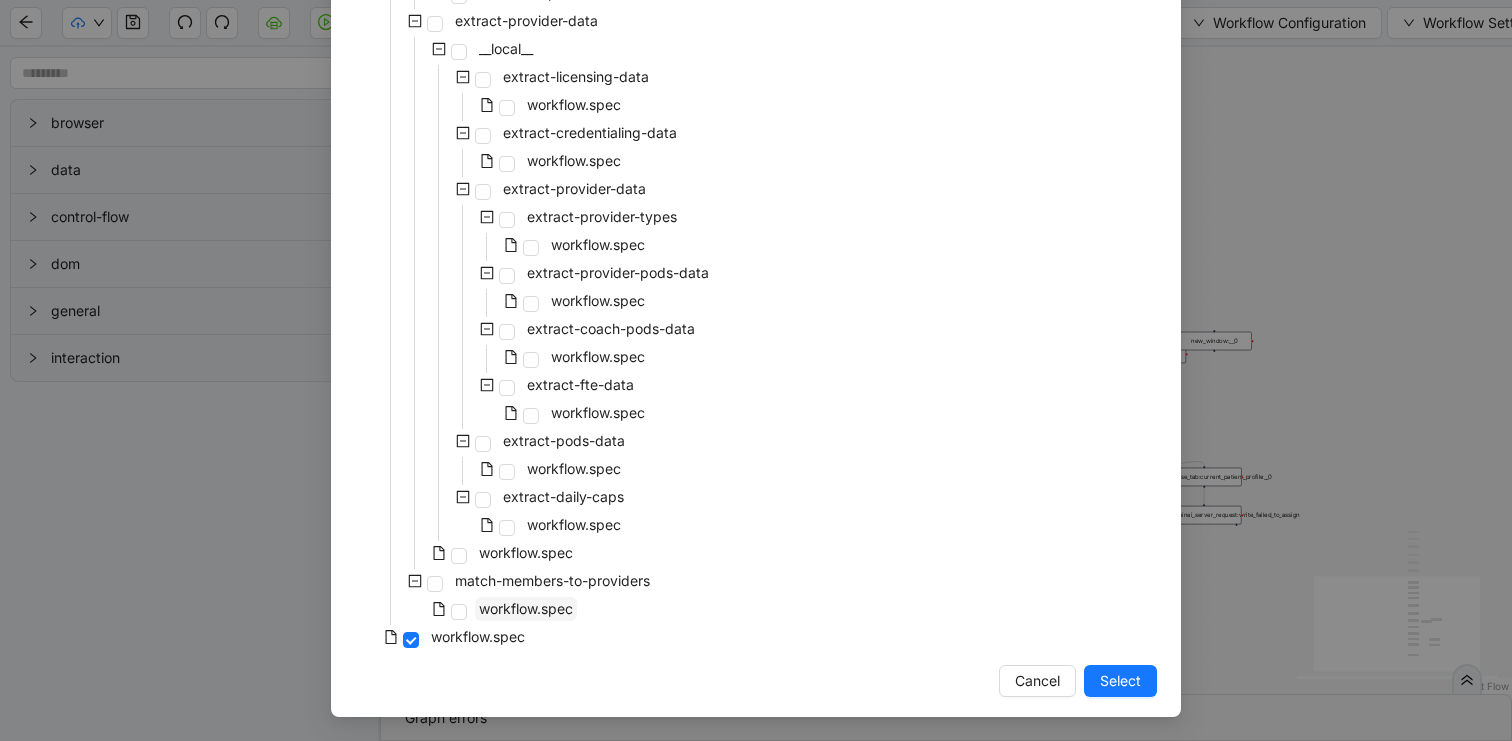 click on "workflow.spec" at bounding box center (526, 609) 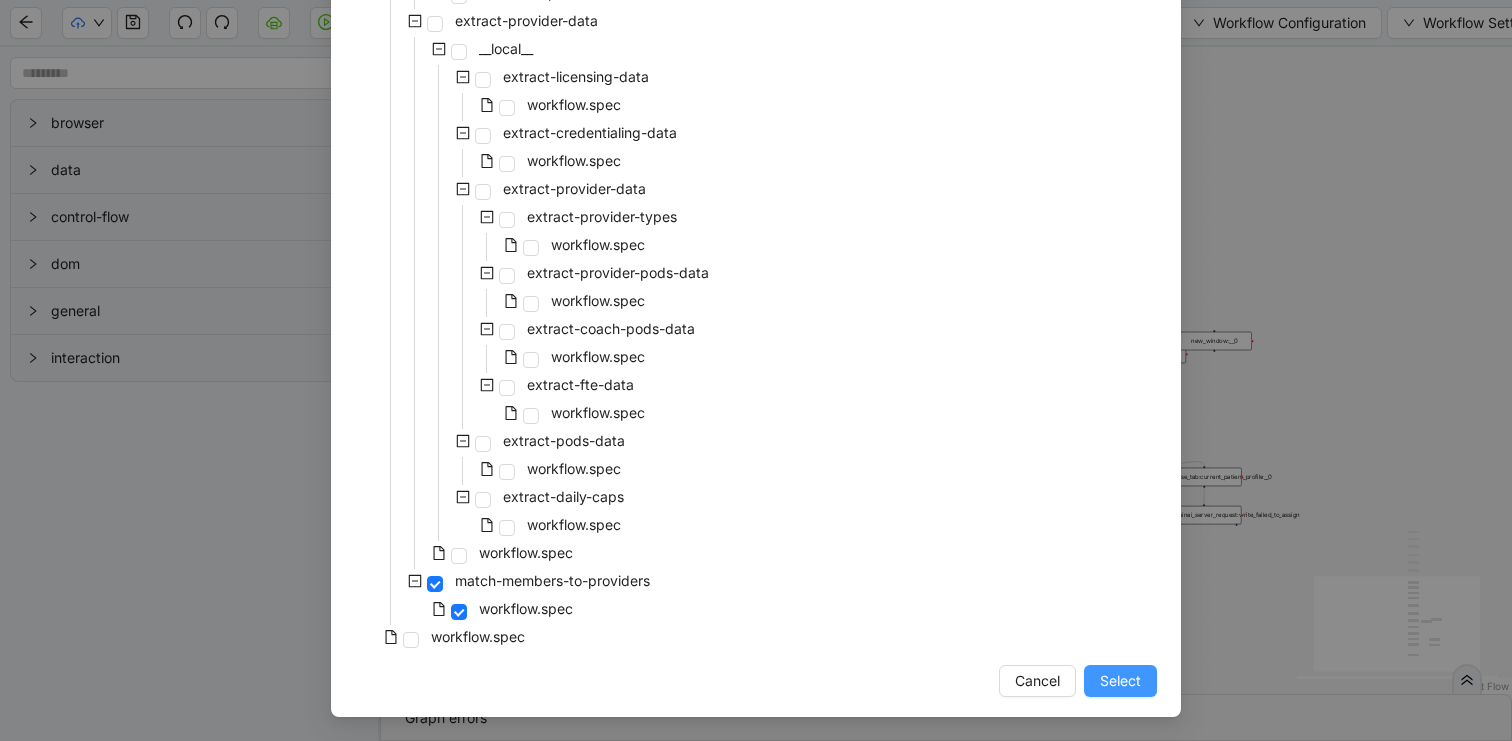 click on "Select" at bounding box center (1120, 681) 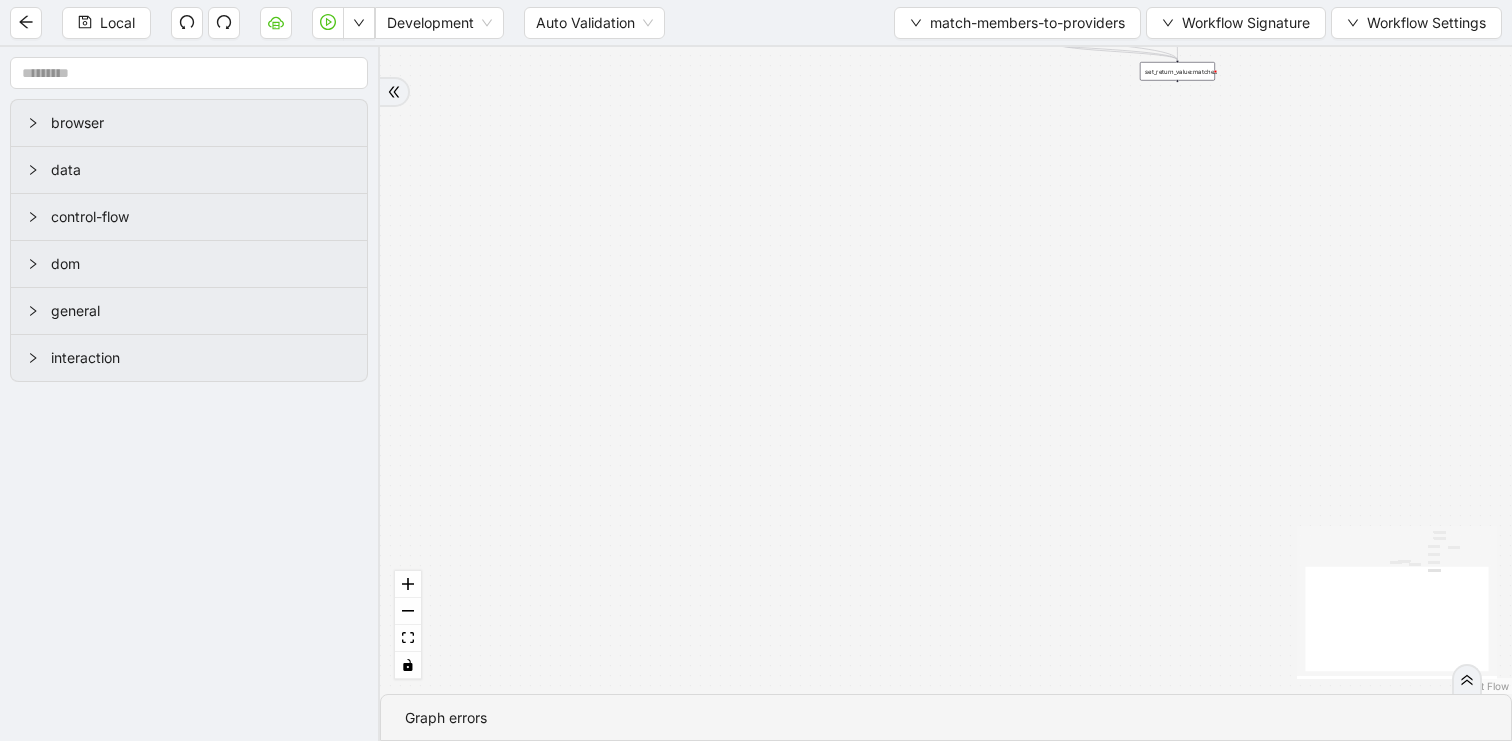 drag, startPoint x: 1057, startPoint y: 331, endPoint x: 912, endPoint y: 744, distance: 437.7145 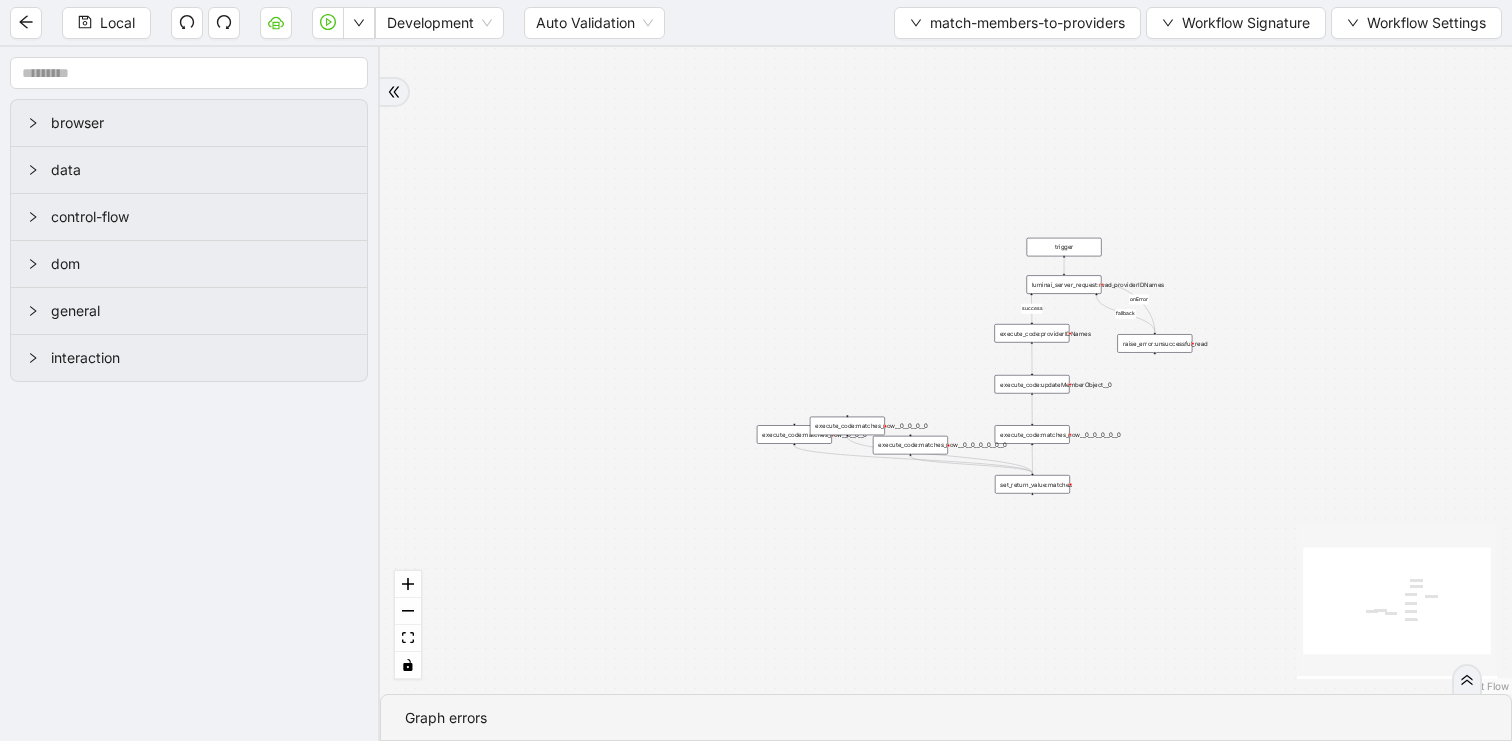 click on "fallback success onError trigger set_return_value:matches raise_error:unsuccessful_read luminai_server_request:read_providerIDNames execute_code:providerIDNames execute_code:updateMemberObject__0 execute_code:matches_now__0__0__0 execute_code:matches_now__0__0__0__0 execute_code:matches_now__0__0__0__0__0 execute_code:matches_now__0__0__0__0__0__0" at bounding box center (946, 370) 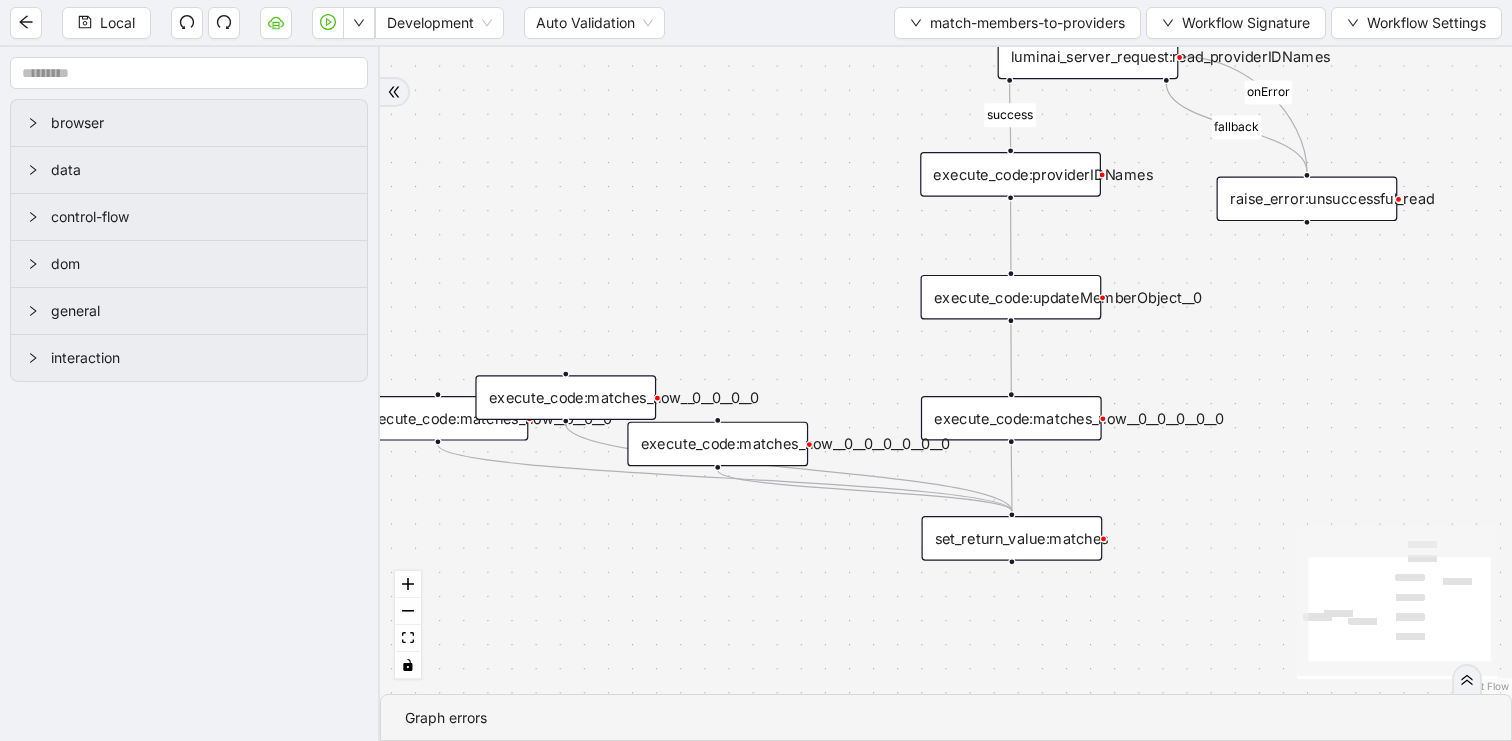click on "execute_code:matches_now__0__0__0__0__0" at bounding box center (1011, 418) 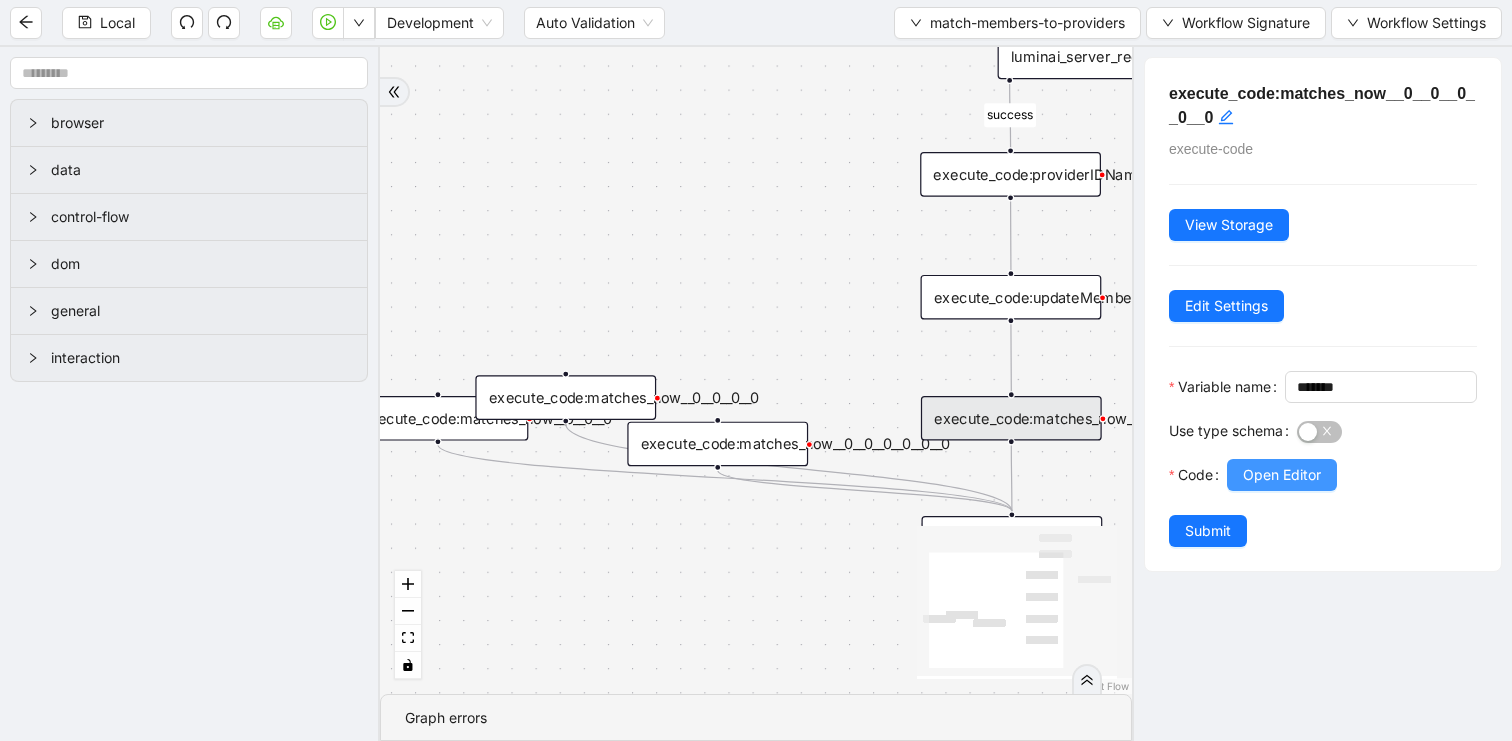 click on "Open Editor" at bounding box center (1282, 475) 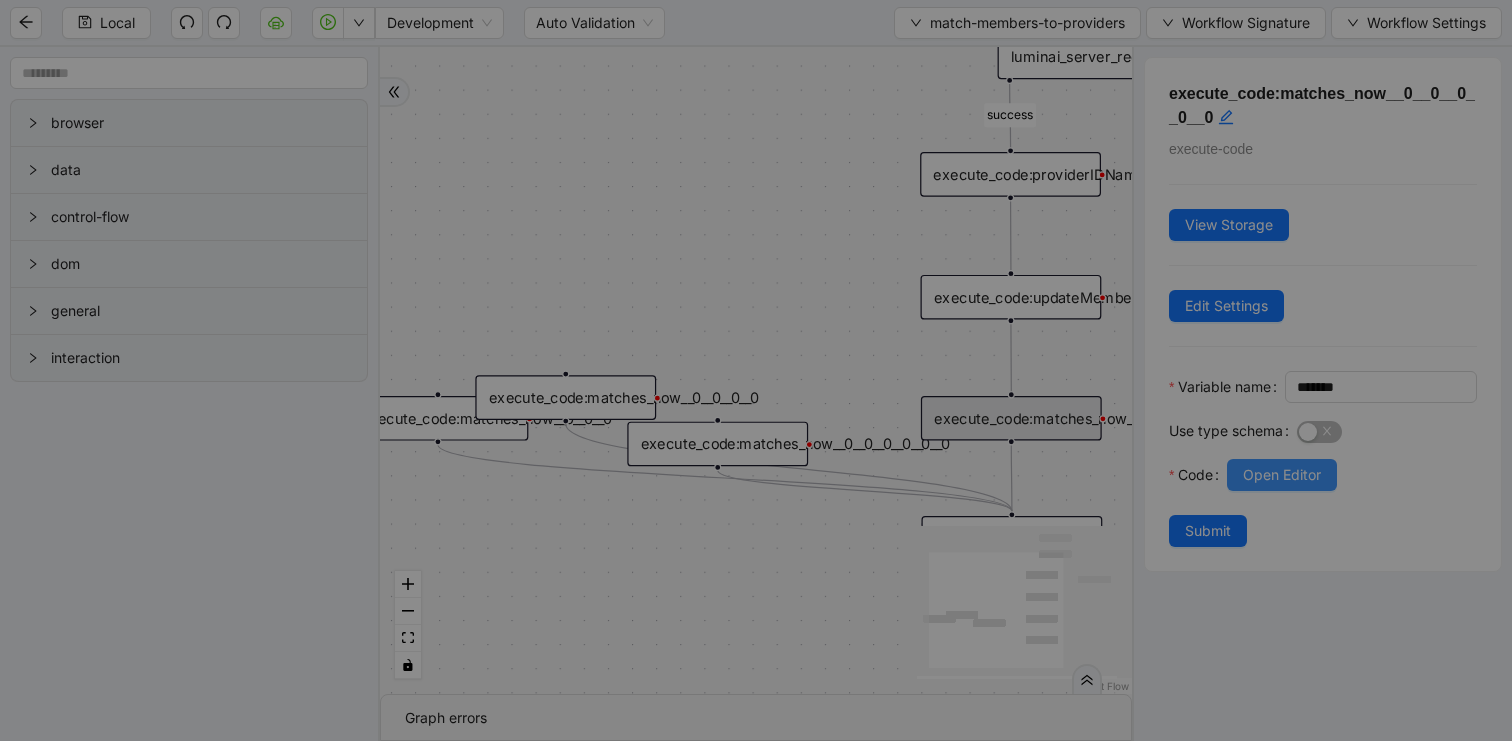scroll, scrollTop: 300, scrollLeft: 0, axis: vertical 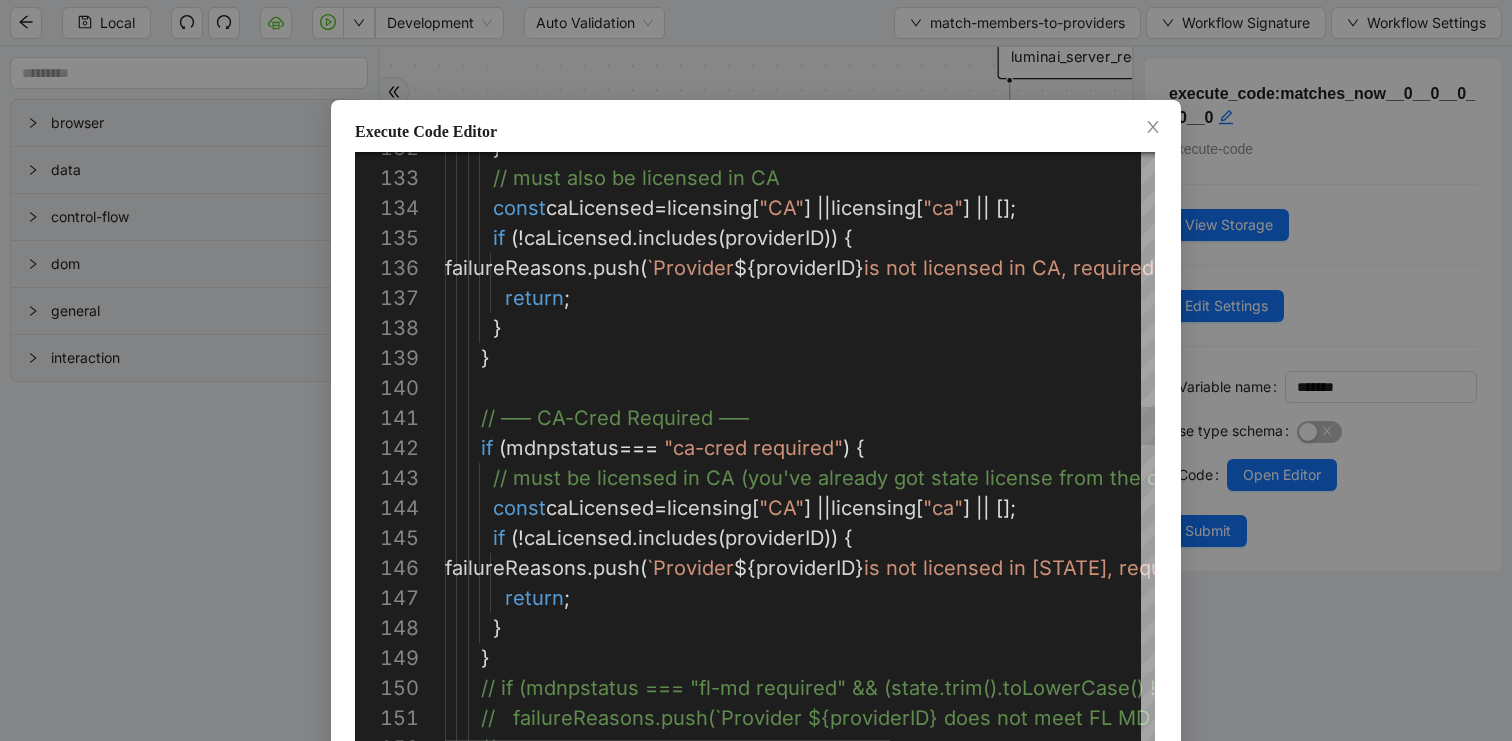 type on "**********" 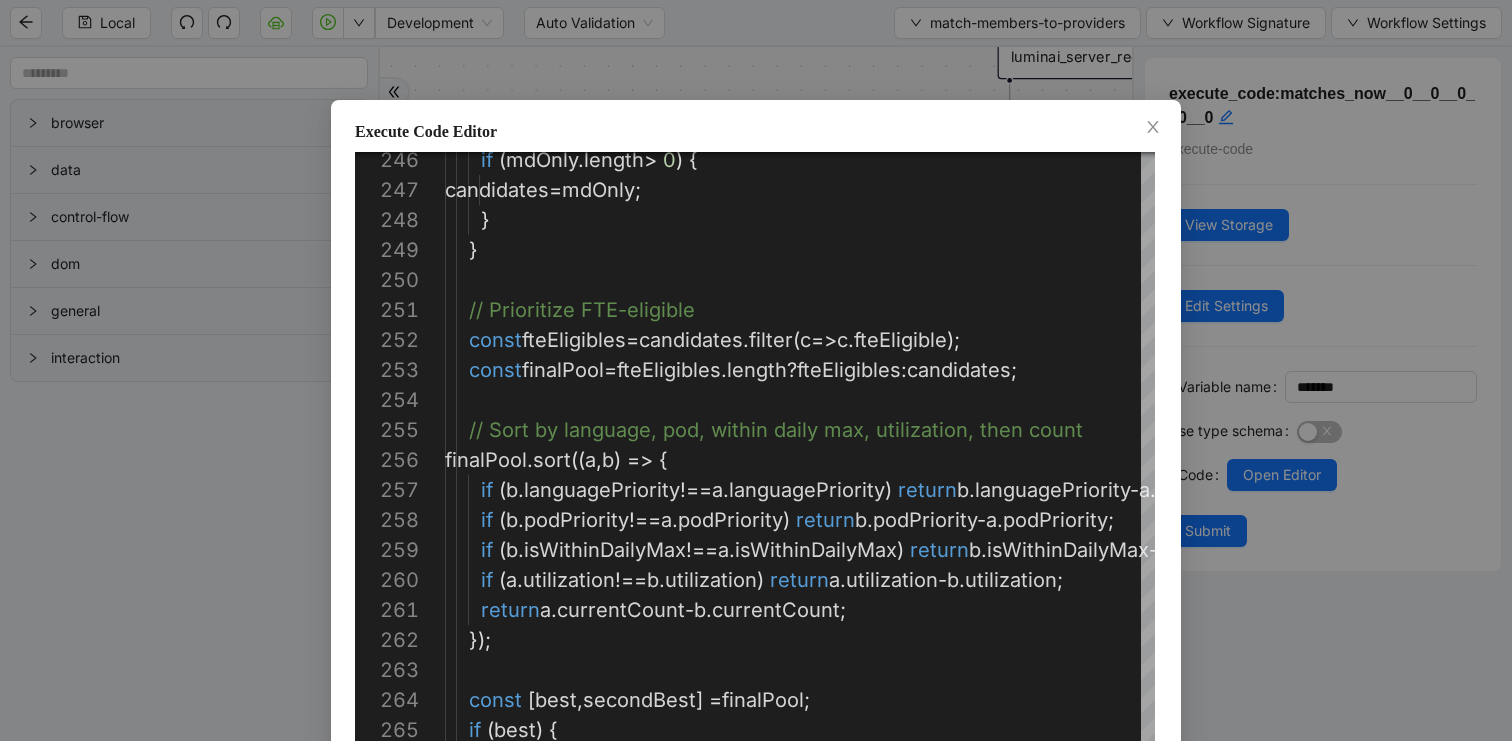 click on "Execute Code Editor 266 265 264 263 262 261 260 259 258 257 256 255 254 253 251 252 250 249 248 247 246        // Update counts and utilization      if   ( best )   {      const   [ best ,  secondBest ]   =  finalPool ;      });        return  a . currentCount  -  b . currentCount ;        if   ( a . utilization  !==  b . utilization )   return  a . utilization  -  b . utilization ;        if   ( b . isWithinDailyMax  !==  a . isWithinDailyMax )   return  b . isWithinDailyMax  -  a . isWithinDailyMax ;        if   ( b . podPriority  !==  a . podPriority )   return  b . podPriority  -  a . podPriority ;        if   ( b . languagePriority  !==  a . languagePriority )   return  b . languagePriority  -  a . languagePriority ;     finalPool . sort (( a ,  b )   =>   {      // Sort by language, pod, within daily max, utiliz ation, then count      const  finalPool  =  fteEligibles . length  ? : ; = ." at bounding box center (756, 370) 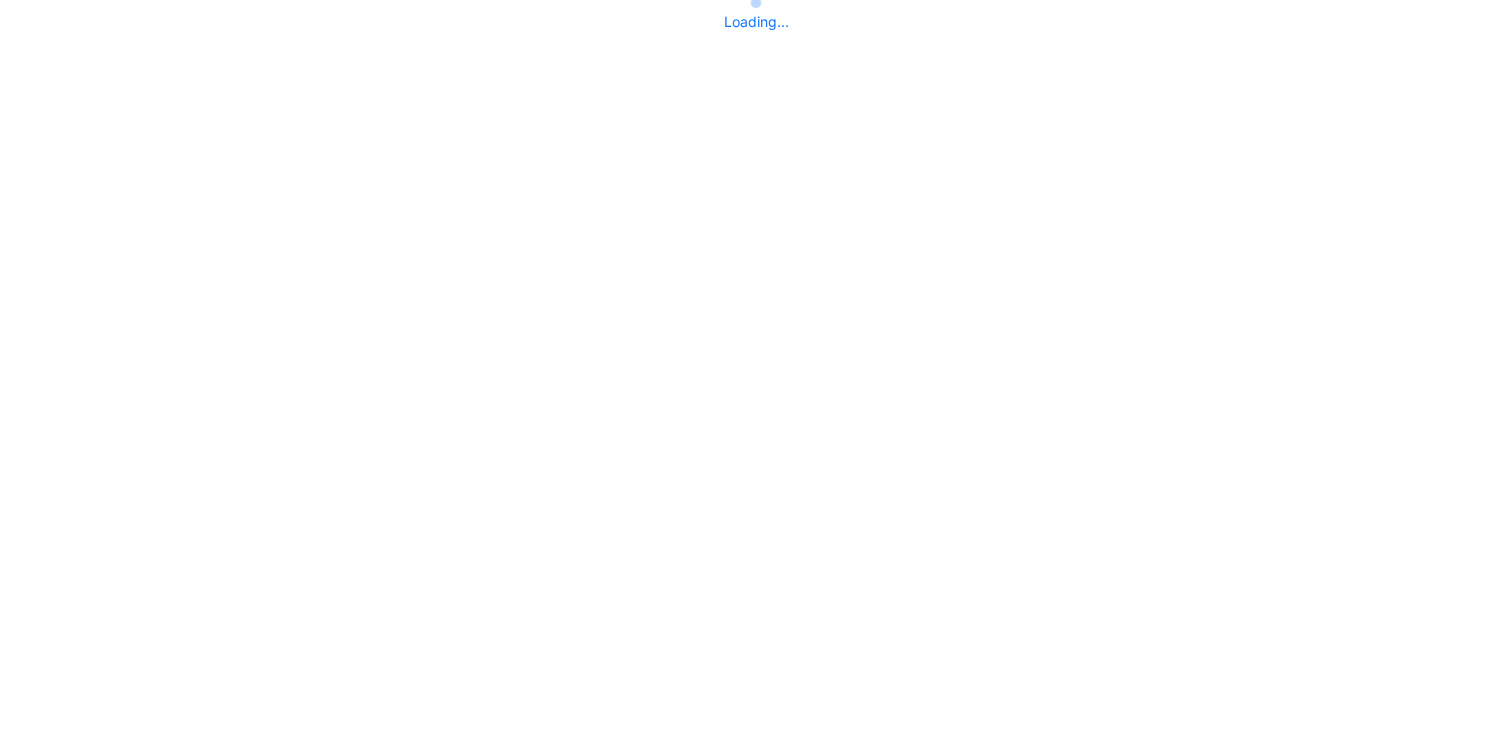 scroll, scrollTop: 0, scrollLeft: 0, axis: both 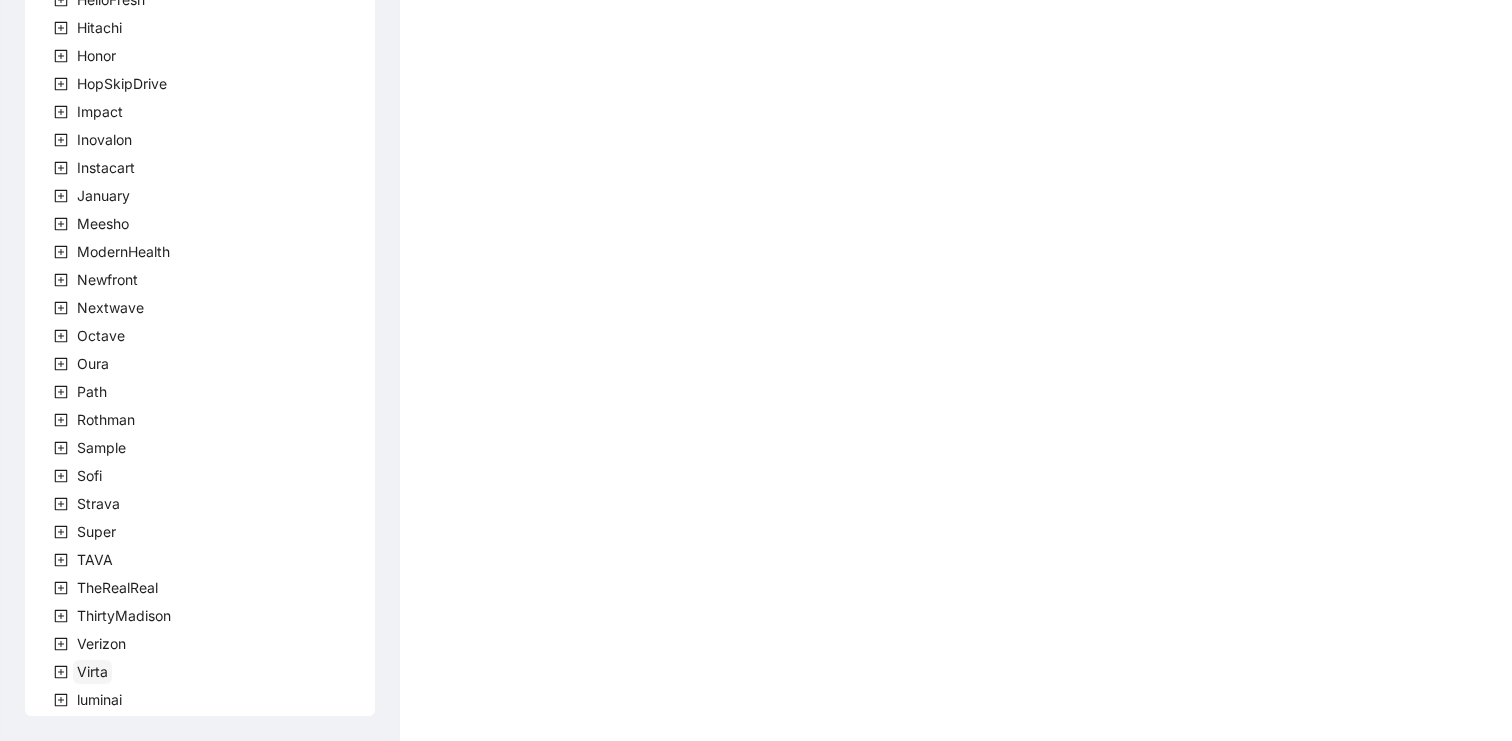 click on "Virta" at bounding box center [92, 671] 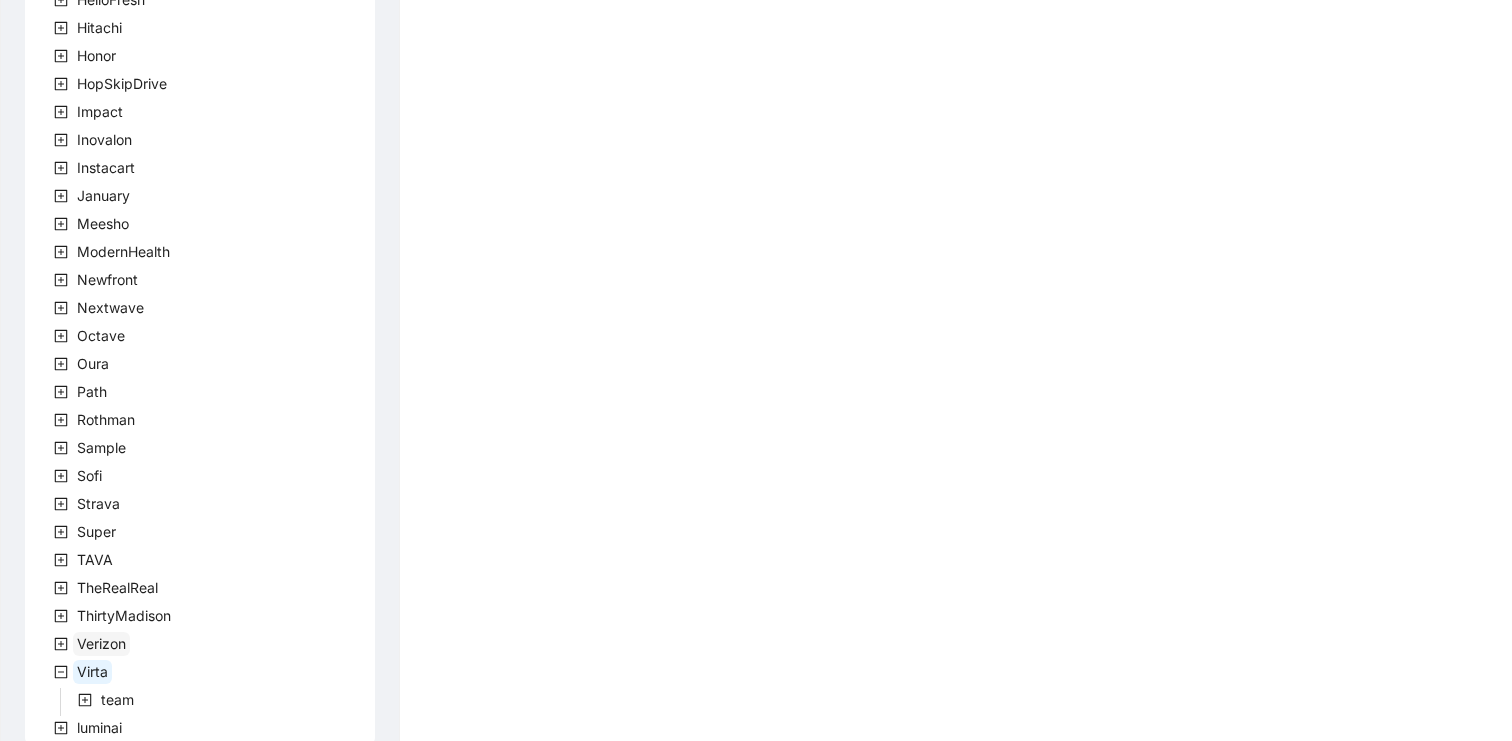 scroll, scrollTop: 583, scrollLeft: 0, axis: vertical 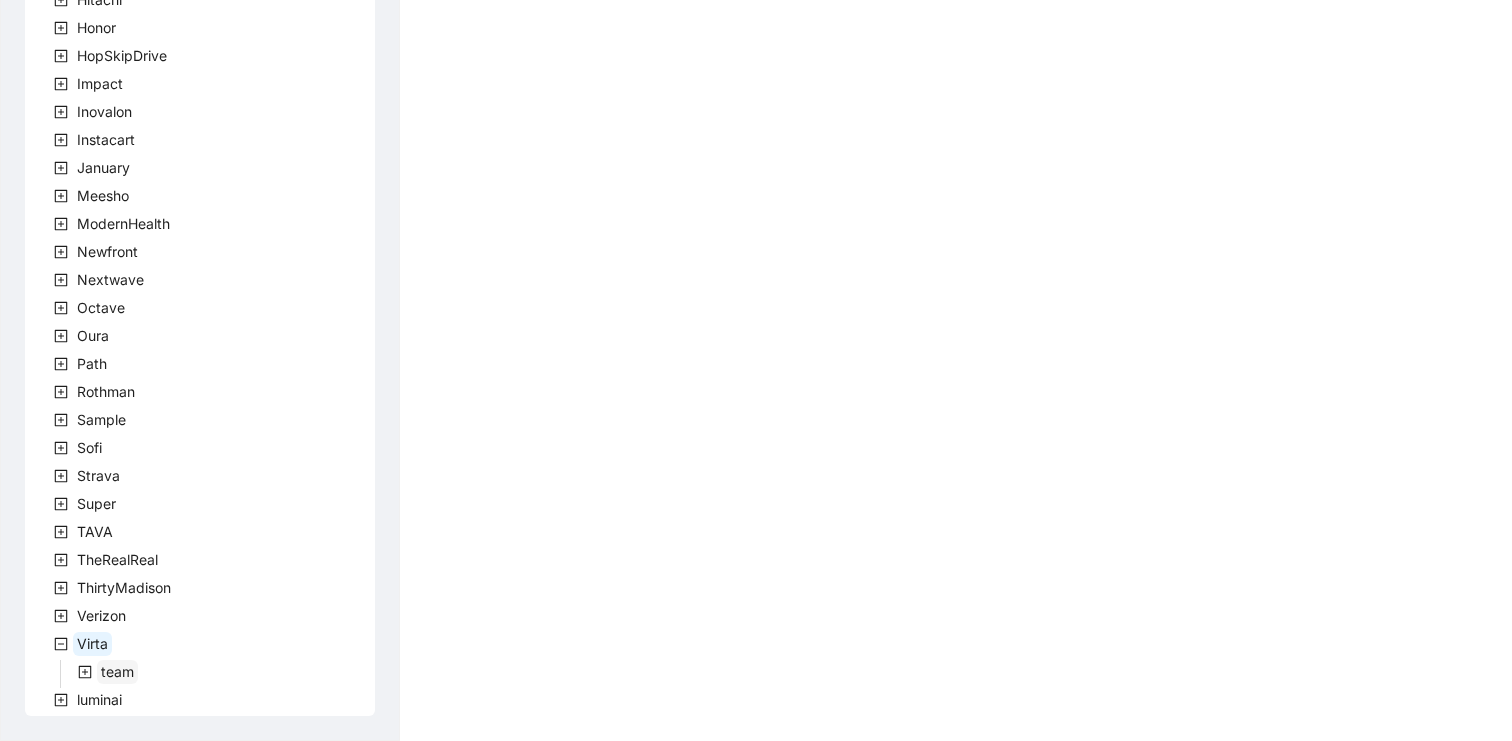 click on "team" at bounding box center [117, 671] 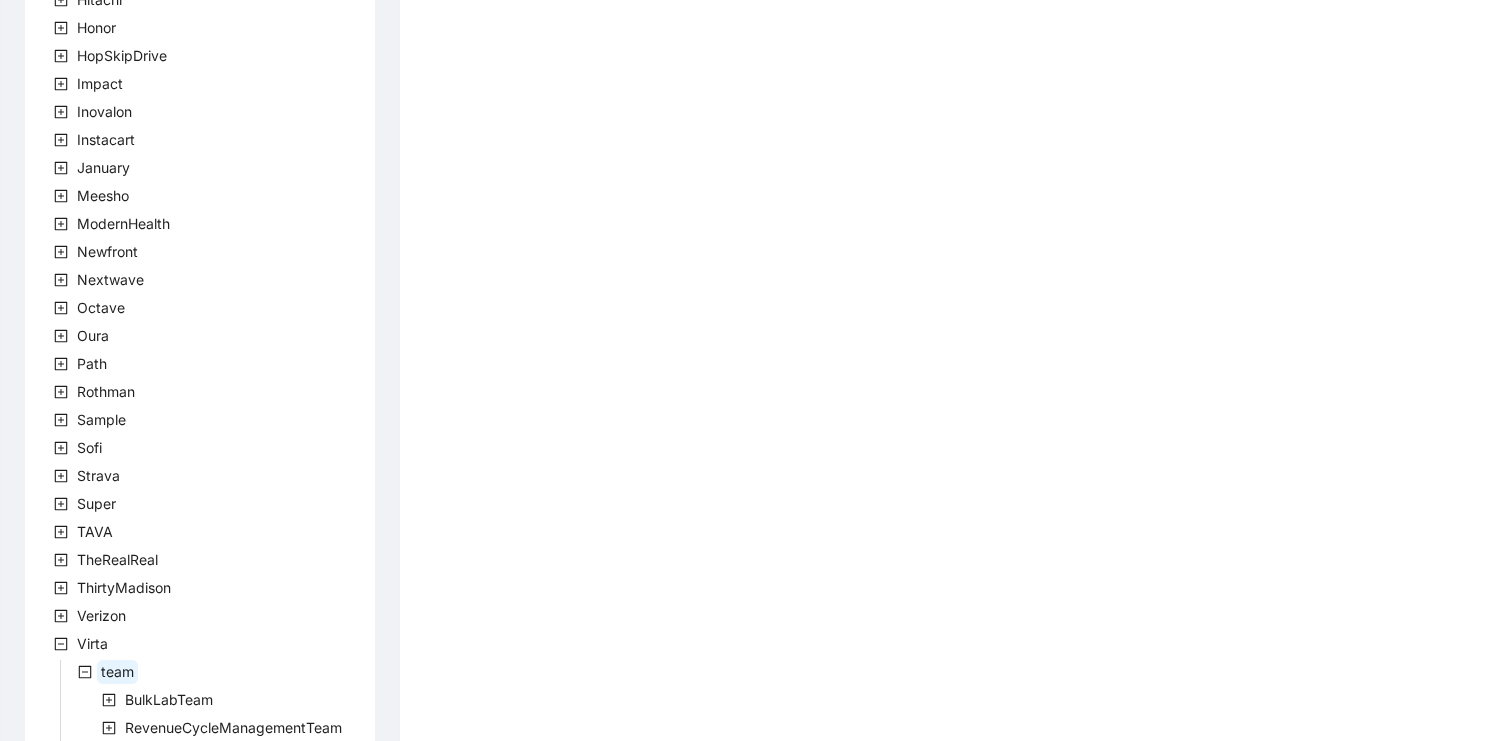 scroll, scrollTop: 695, scrollLeft: 0, axis: vertical 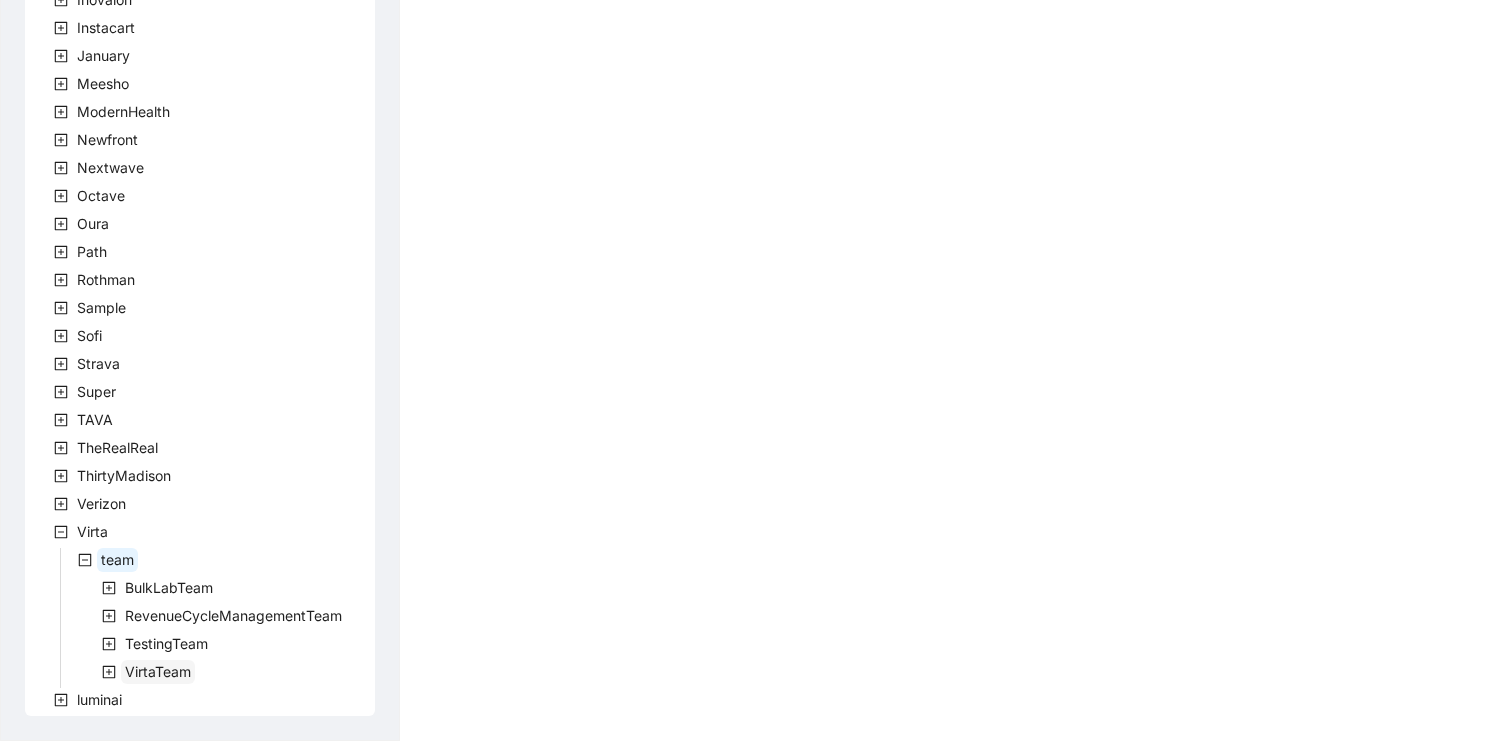 click on "VirtaTeam" at bounding box center [158, 671] 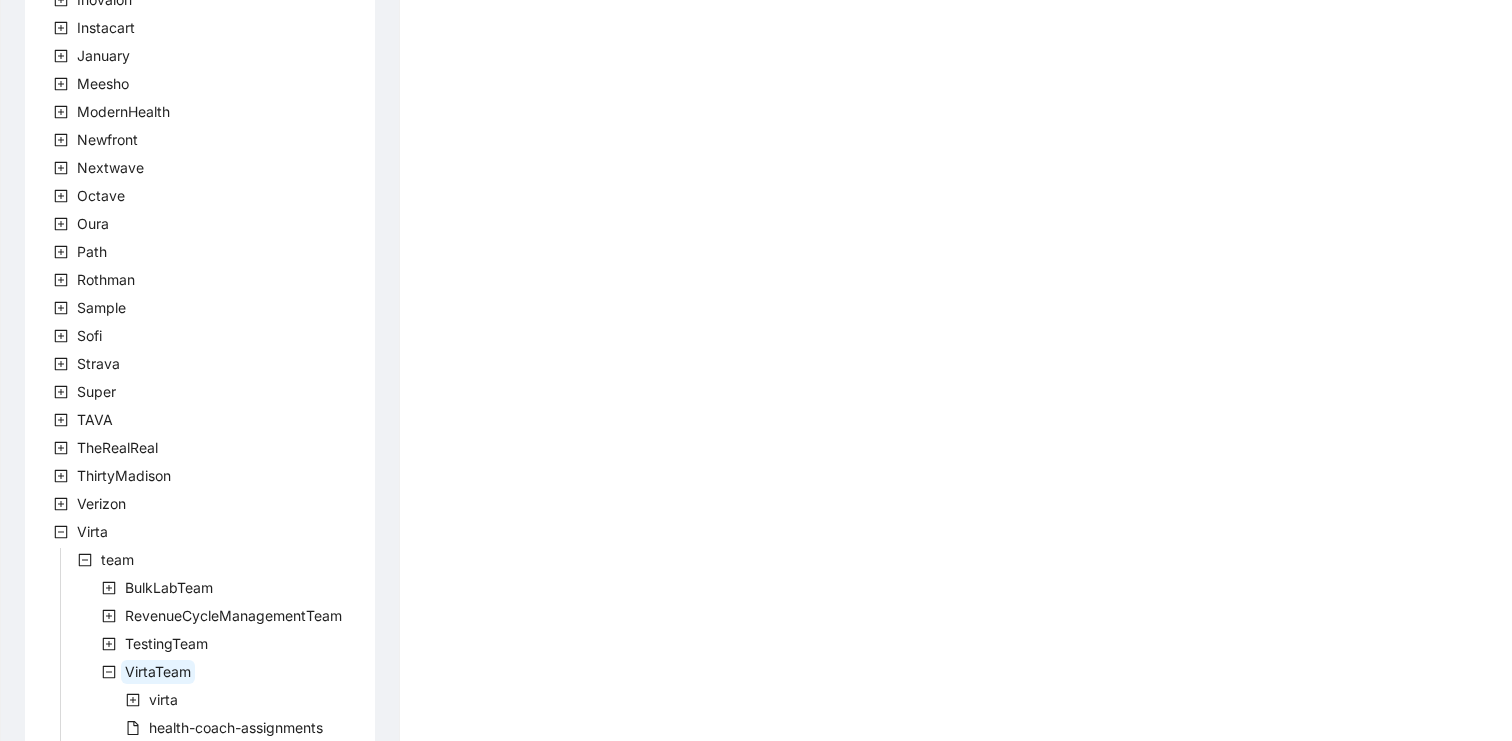scroll, scrollTop: 1171, scrollLeft: 0, axis: vertical 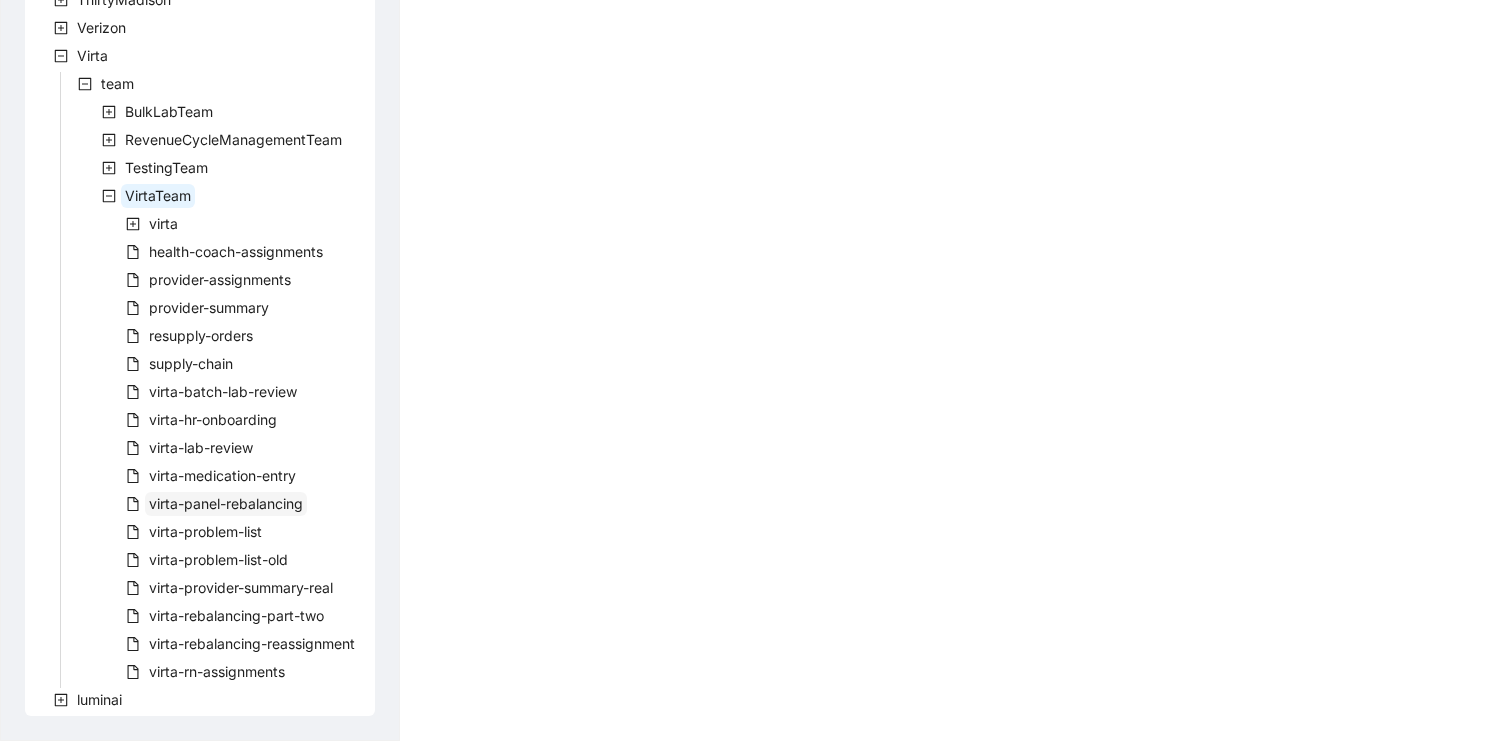click on "virta-panel-rebalancing" at bounding box center (226, 503) 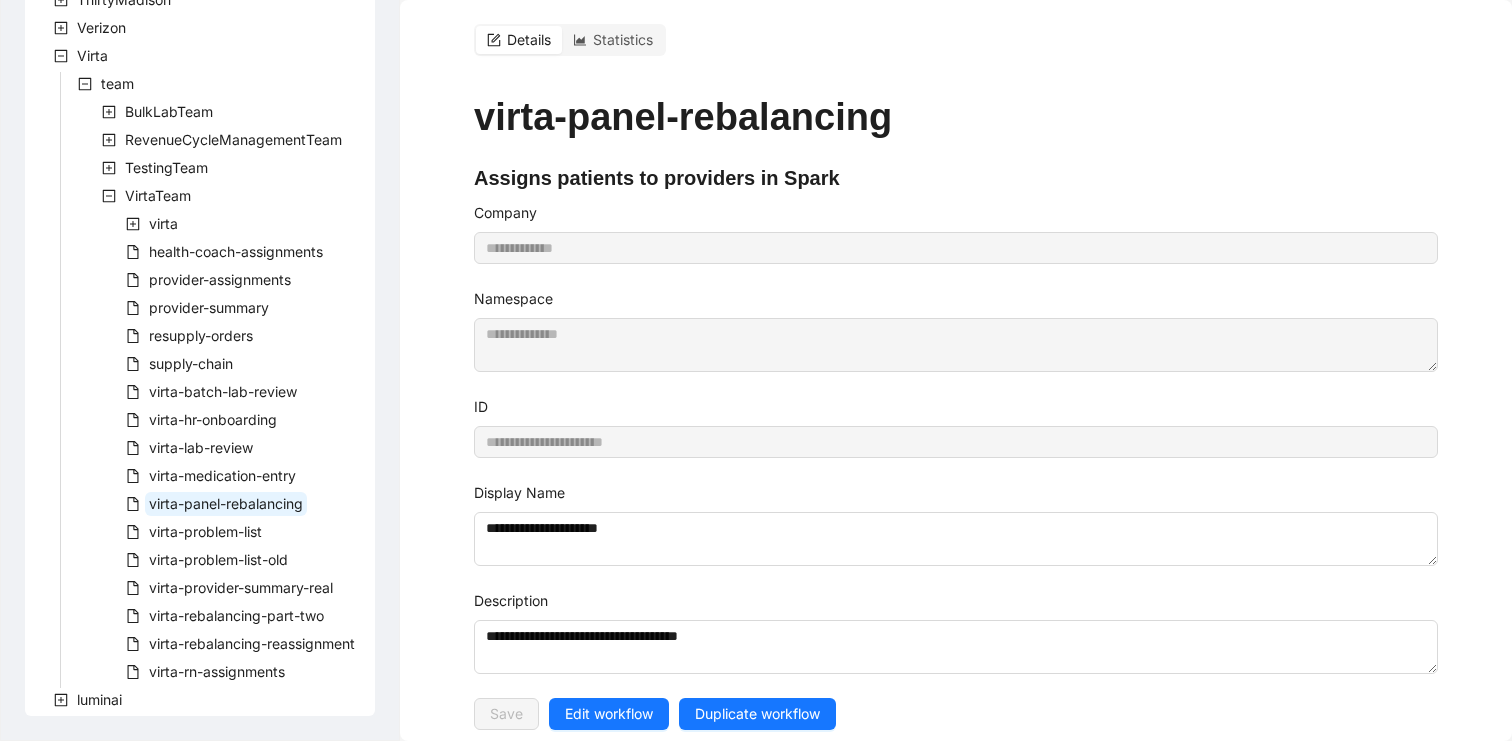 click on "virta-batch-lab-review" at bounding box center (163, 394) 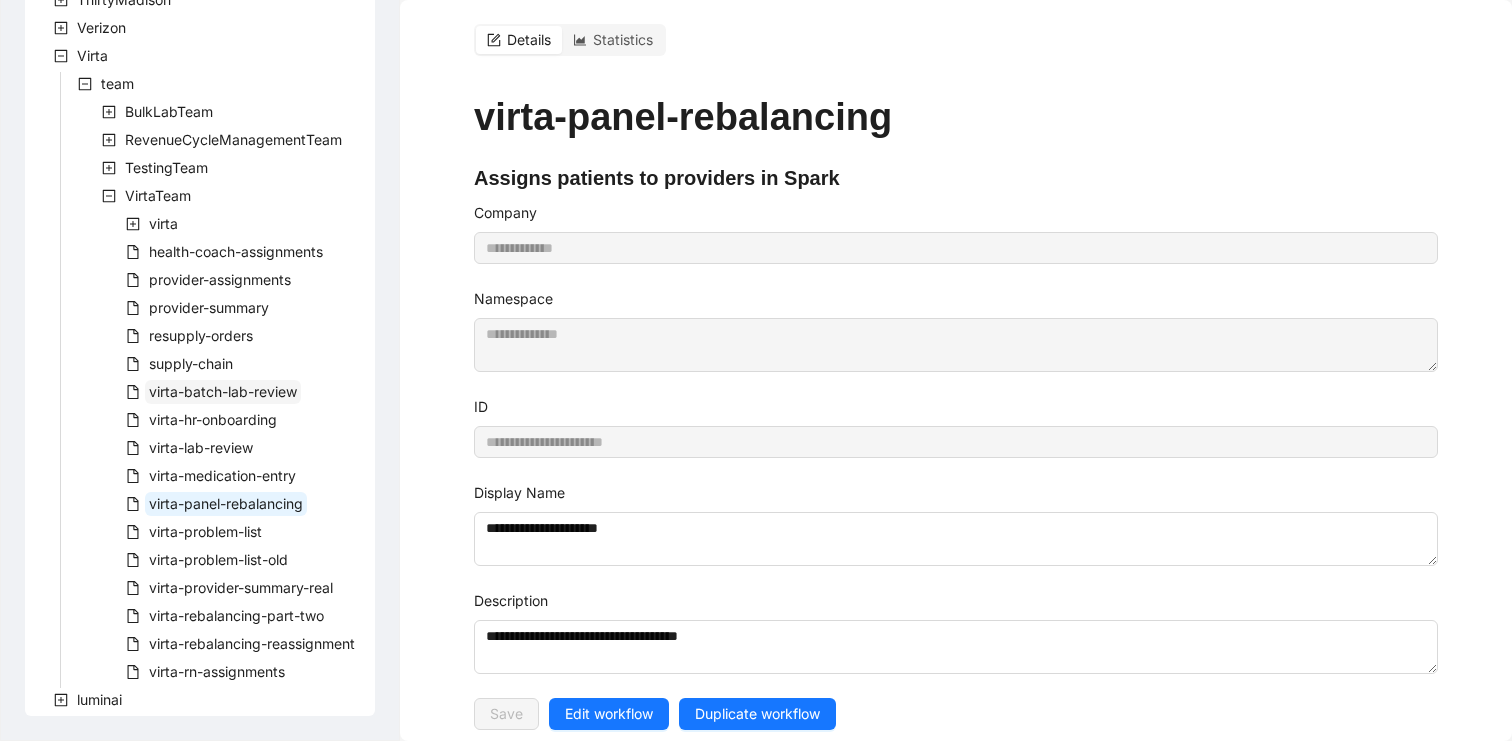 click on "virta-batch-lab-review" at bounding box center (223, 391) 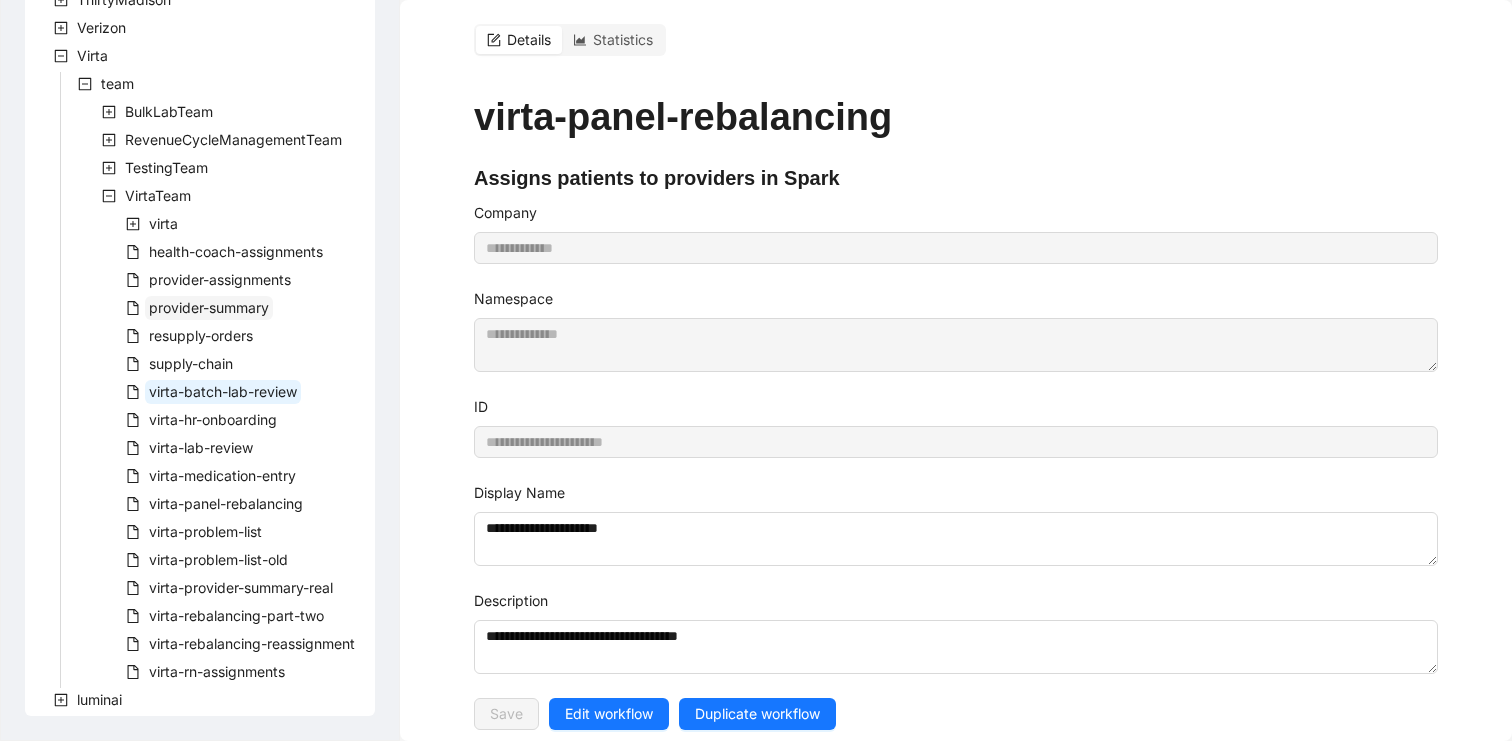 type on "**********" 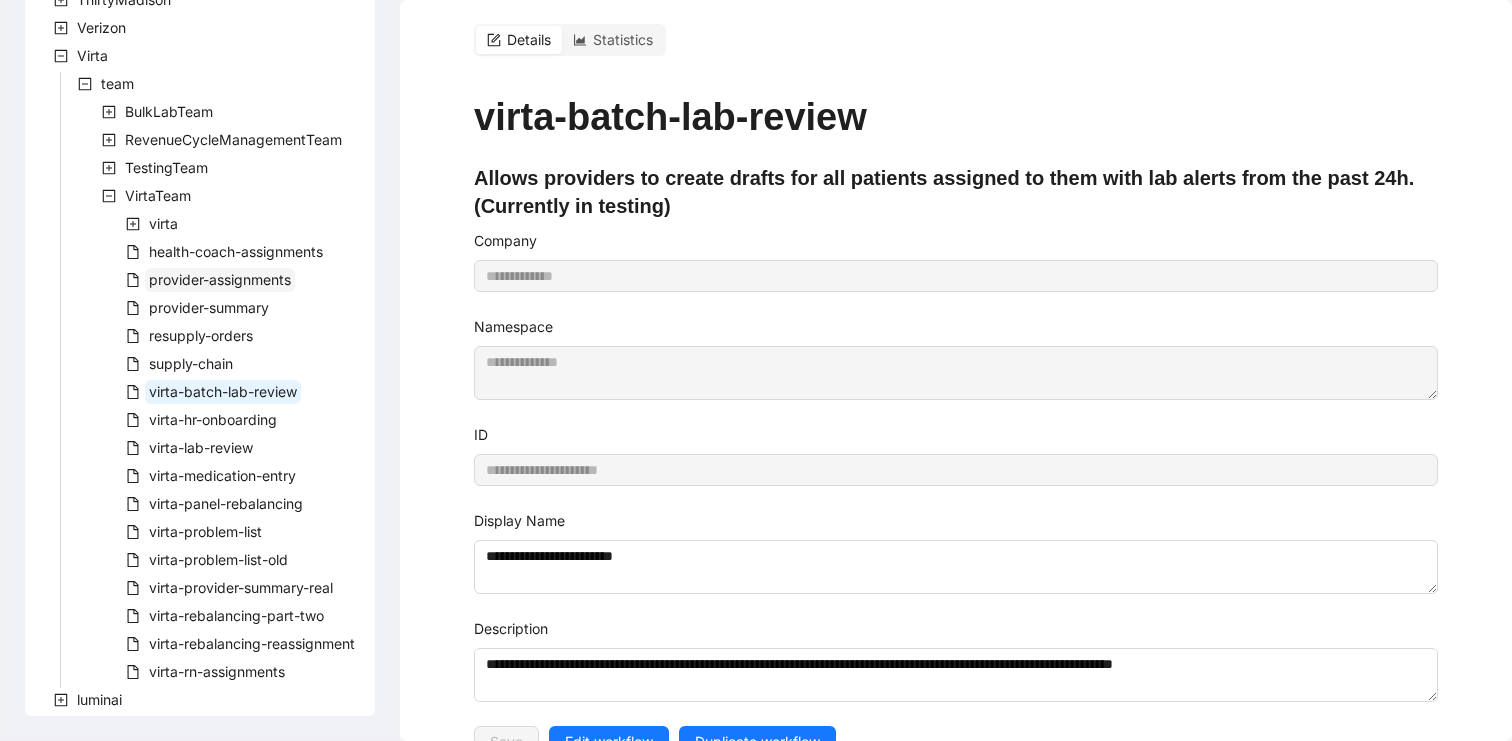 click on "provider-assignments" at bounding box center (220, 280) 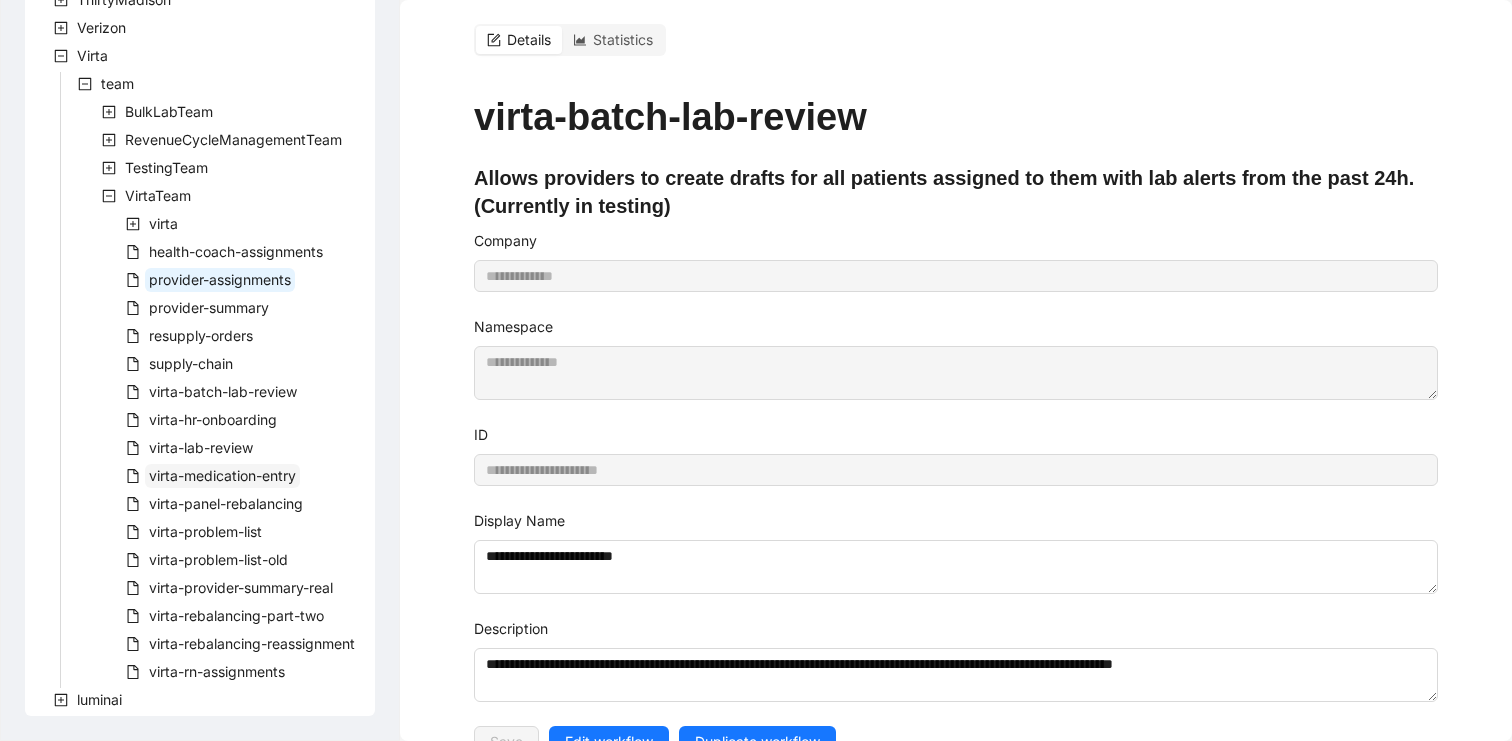 type on "**********" 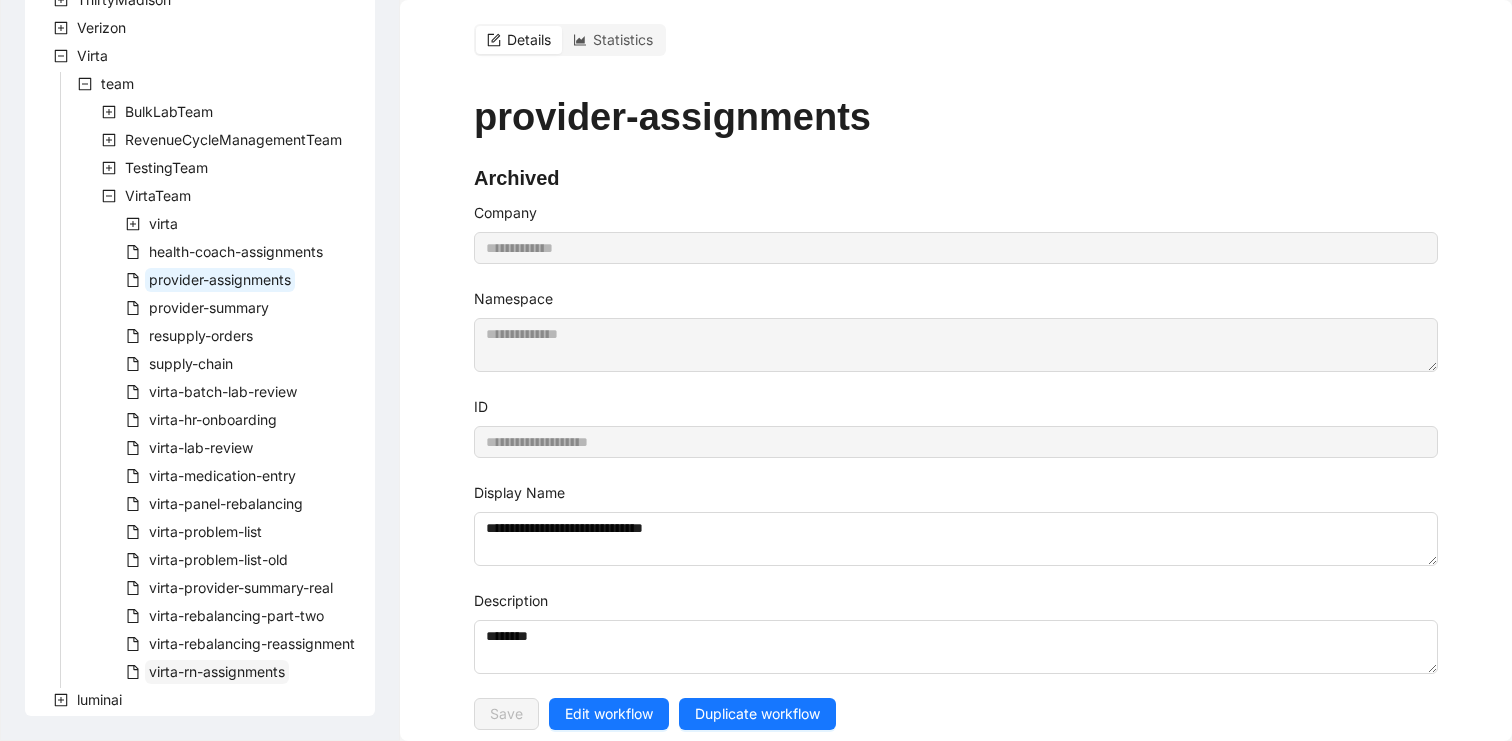 click on "virta-rn-assignments" at bounding box center (217, 671) 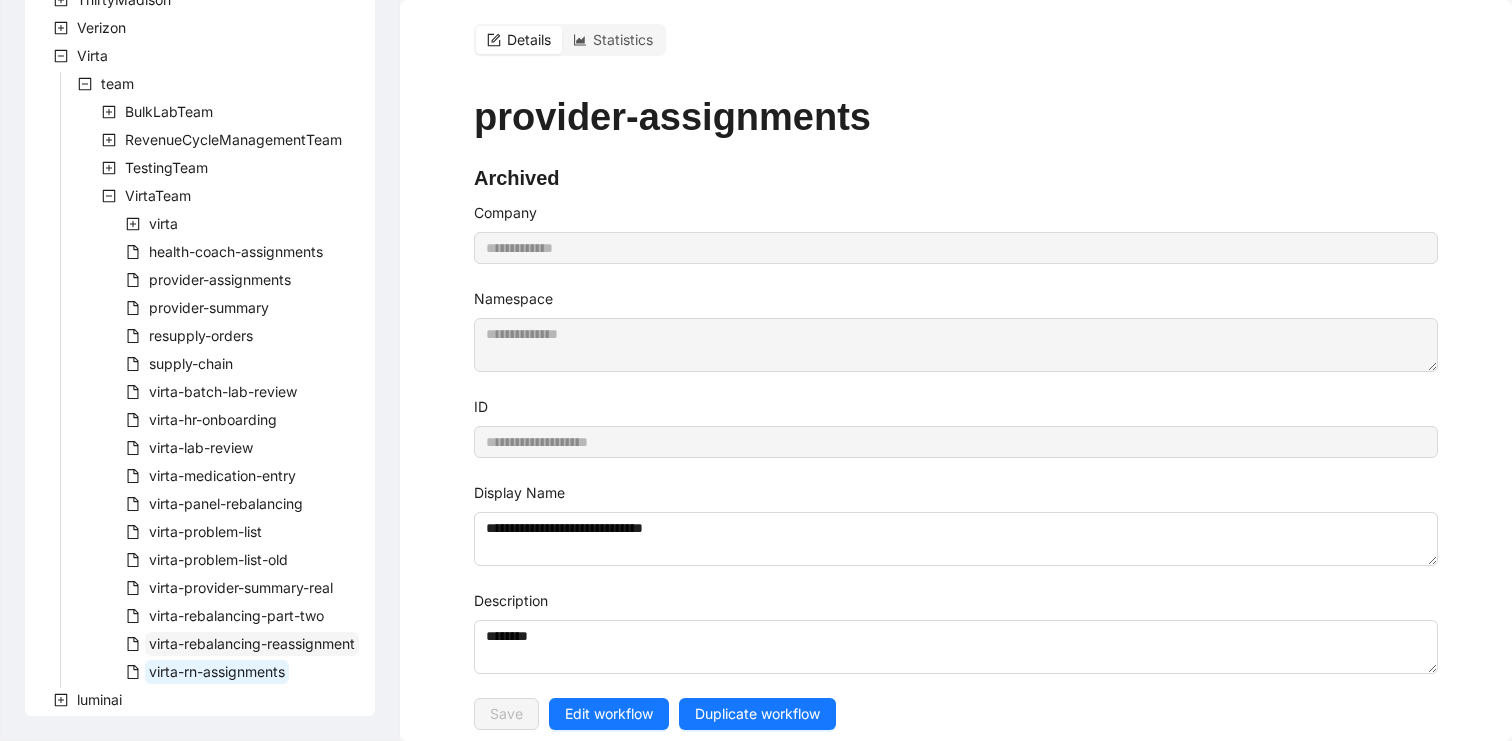 type on "**********" 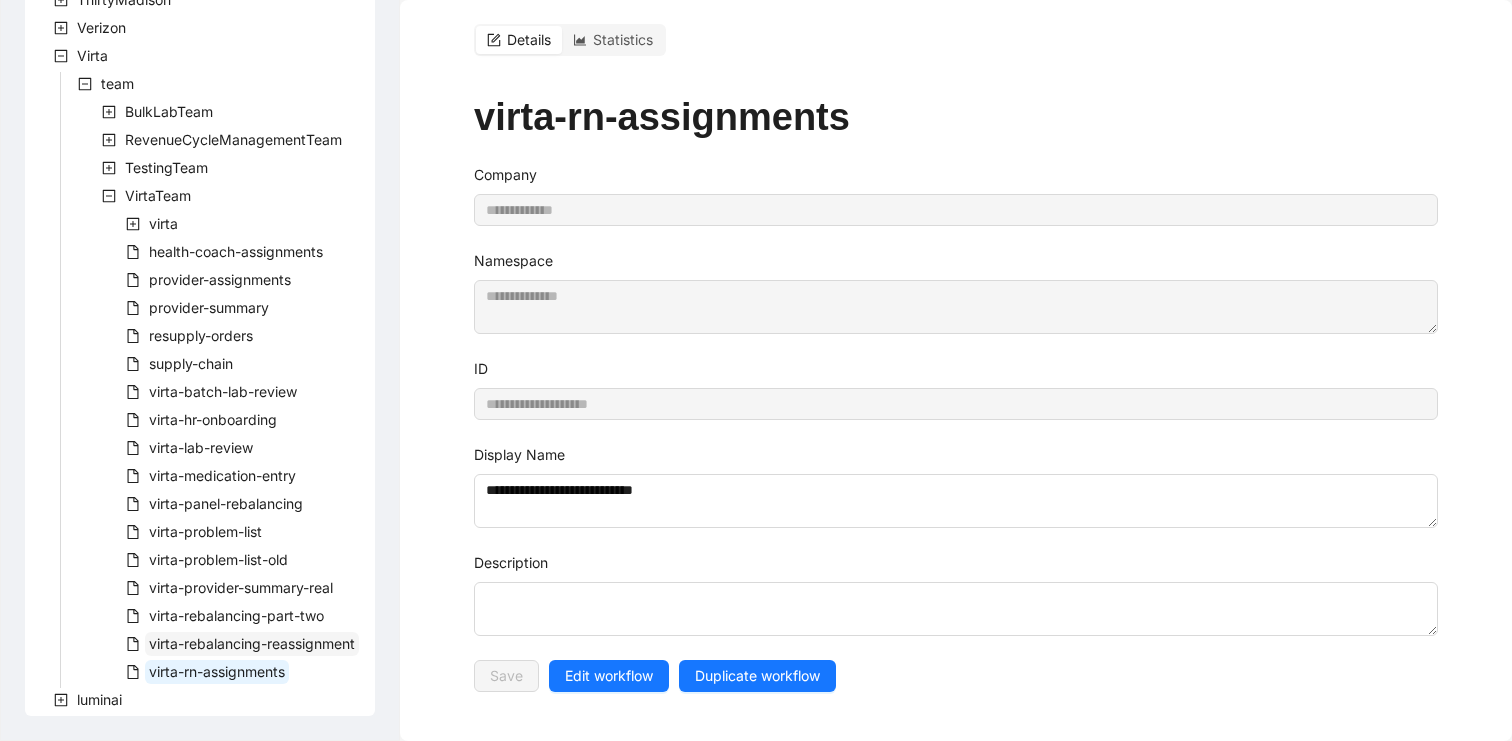 click on "virta-rebalancing-reassignment" at bounding box center (252, 643) 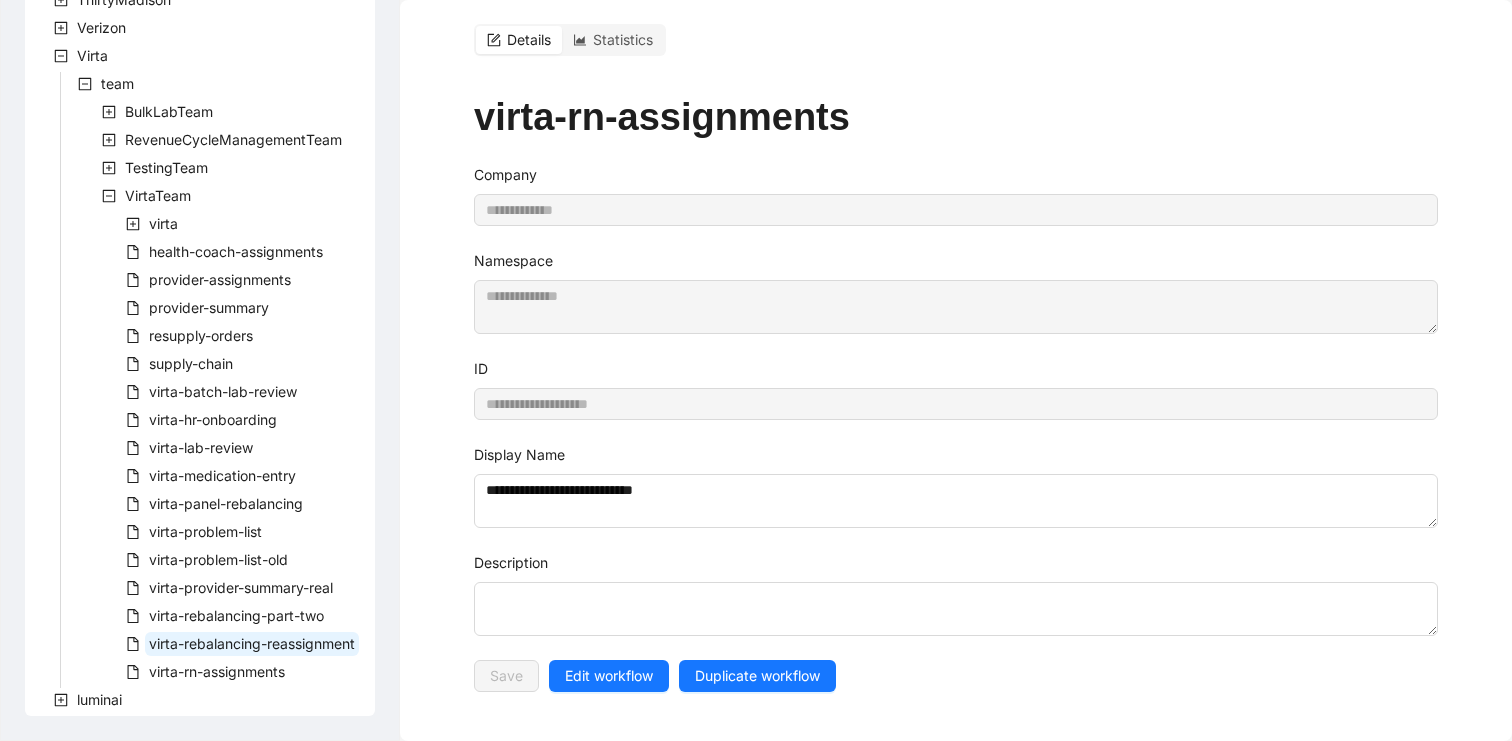 type on "**********" 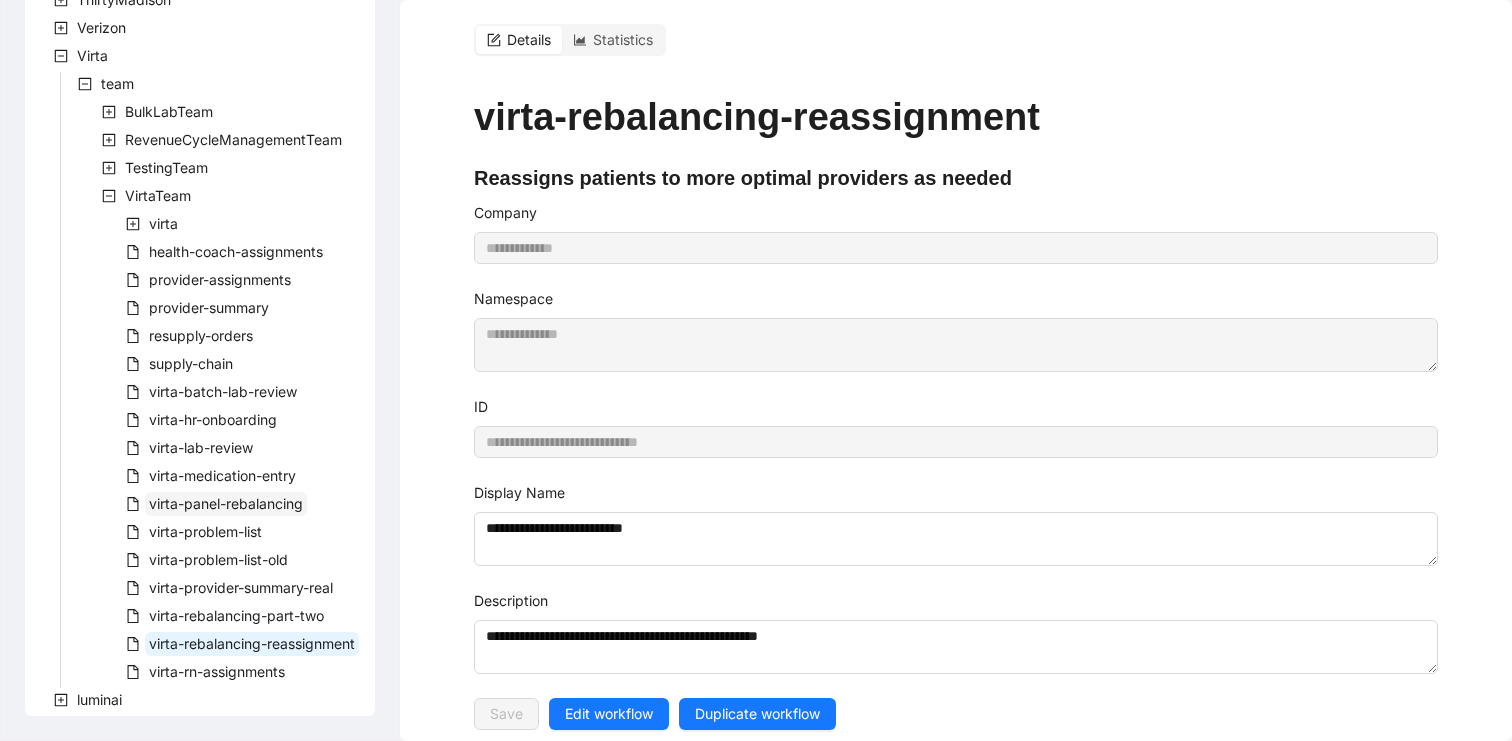 click on "virta-panel-rebalancing" at bounding box center (226, 503) 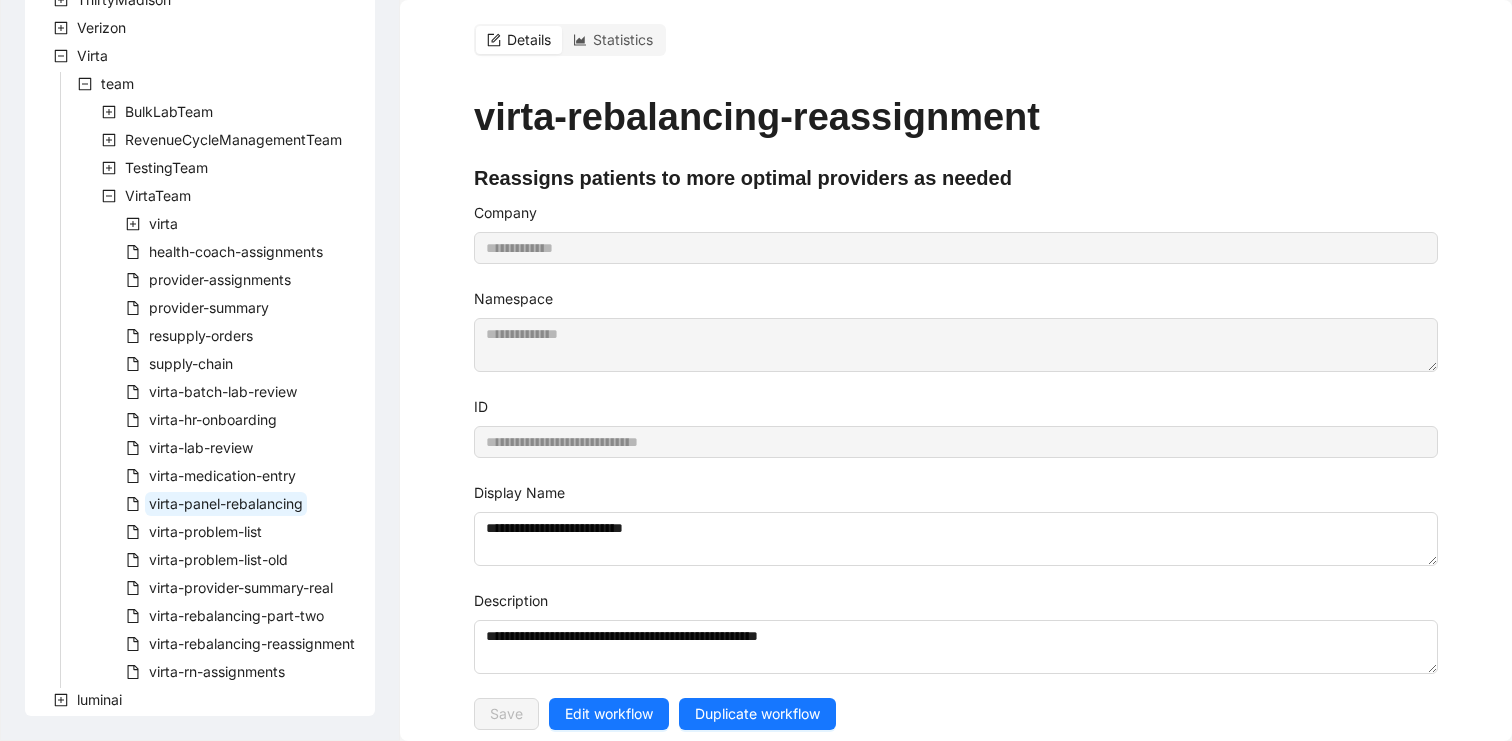 type on "**********" 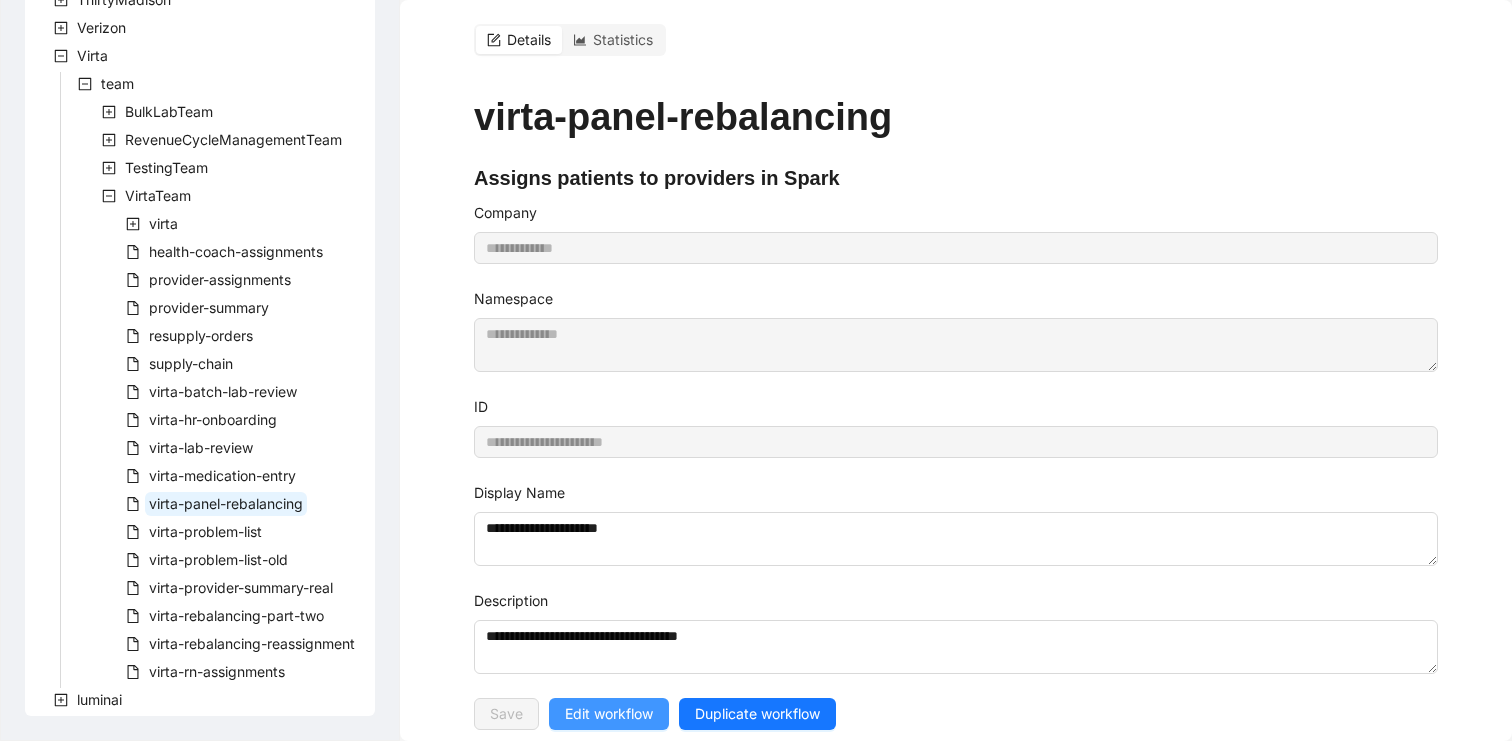 click on "Edit workflow" at bounding box center (609, 714) 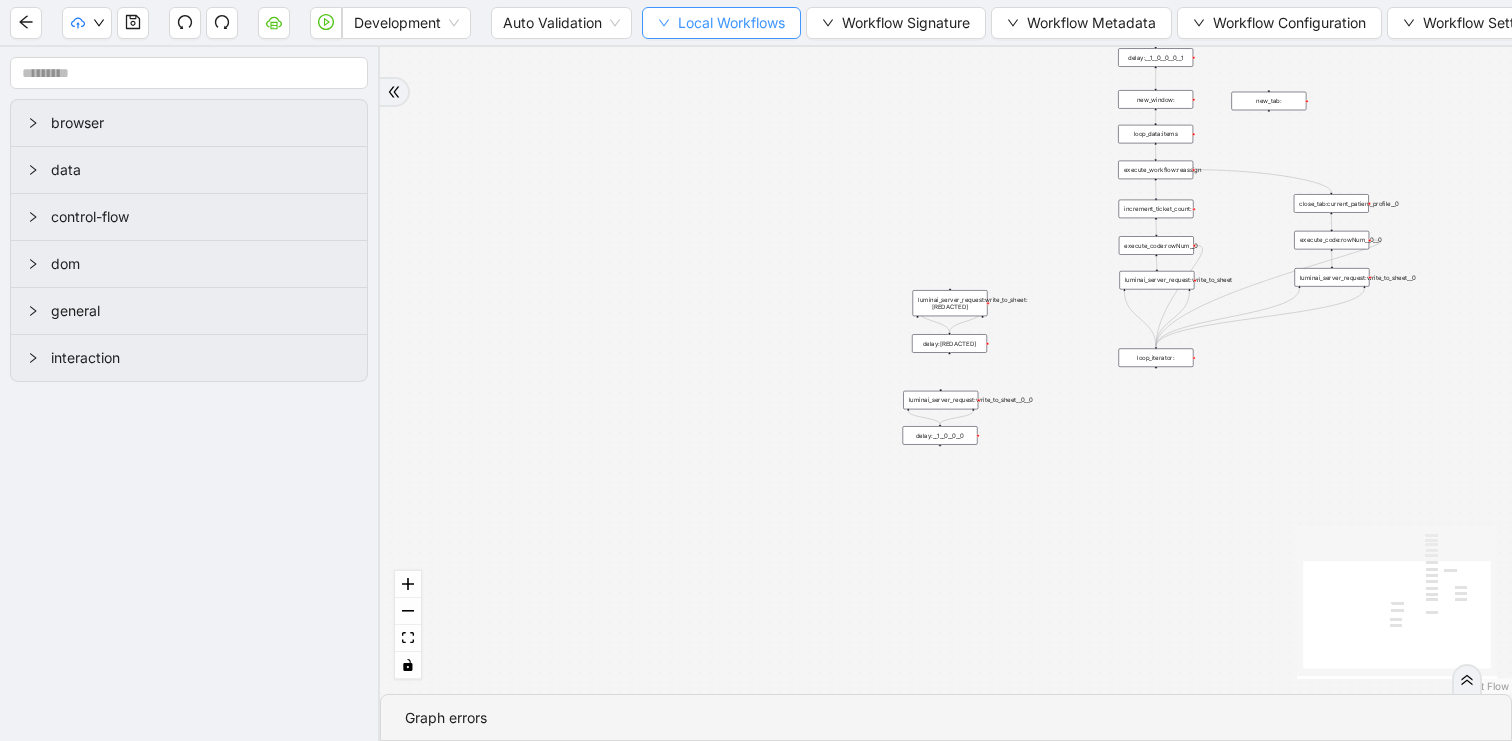 click on "Local Workflows" at bounding box center (731, 23) 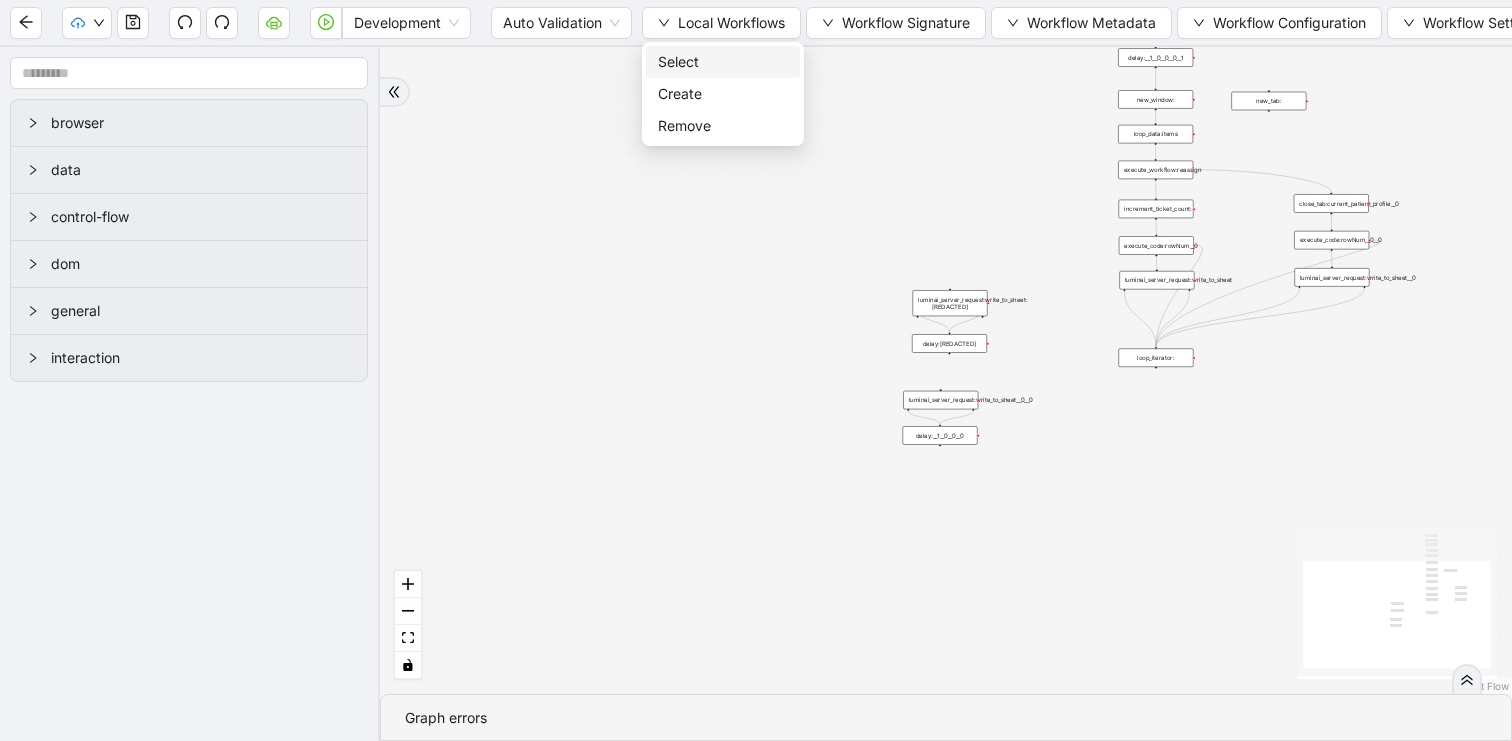 click on "Select" at bounding box center [723, 62] 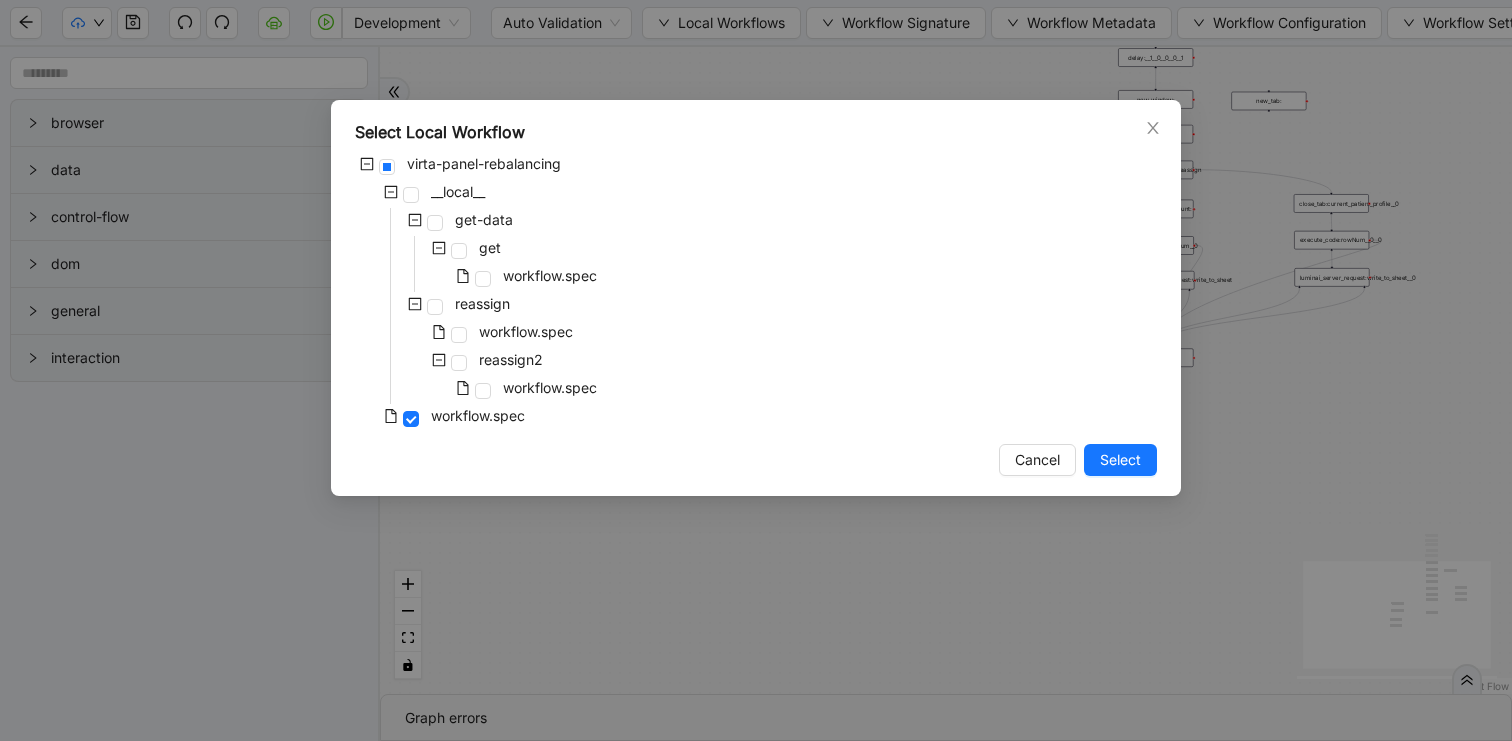 click on "Select Local Workflow virta-panel-rebalancing __local__ get-data get workflow.spec reassign workflow.spec reassign2 workflow.spec workflow.spec Cancel Select" at bounding box center (756, 370) 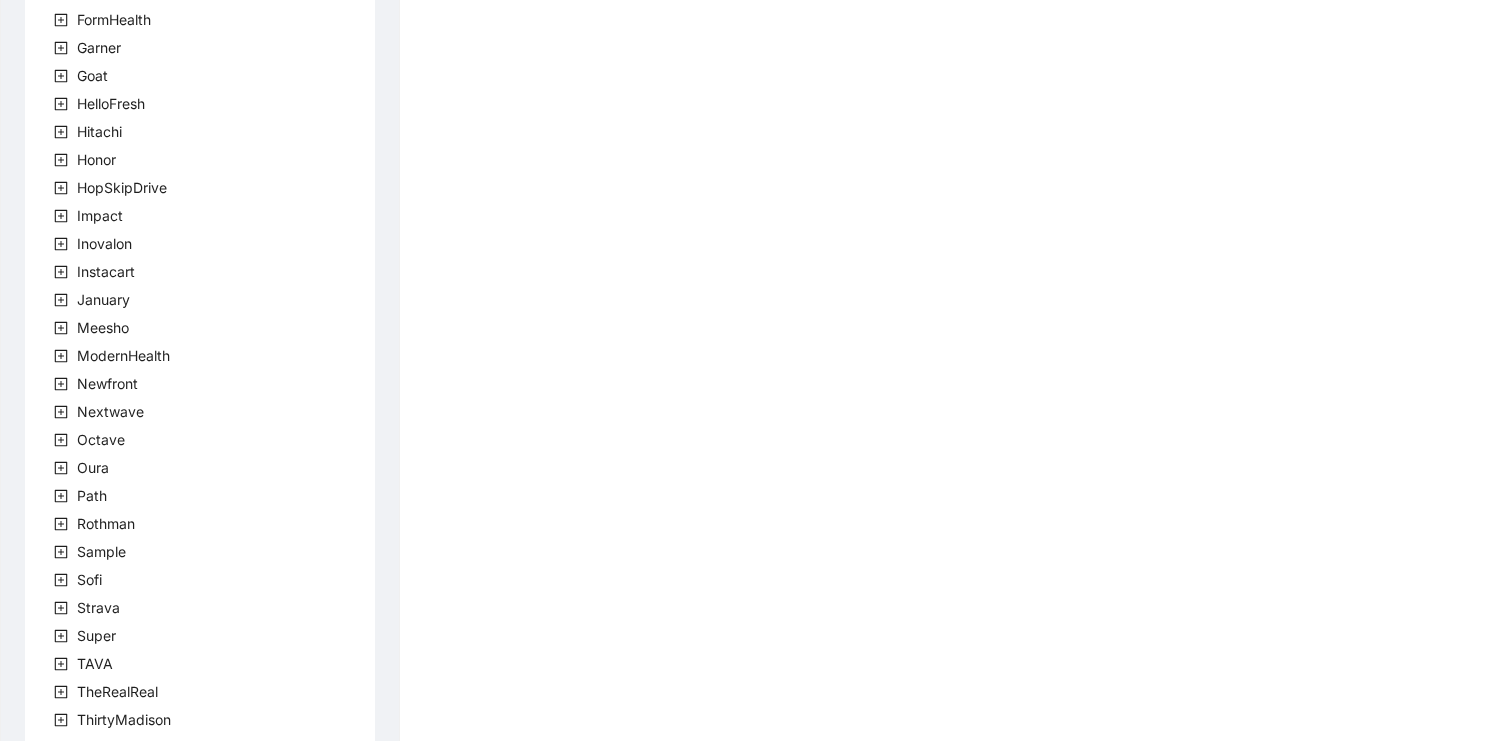 scroll, scrollTop: 555, scrollLeft: 0, axis: vertical 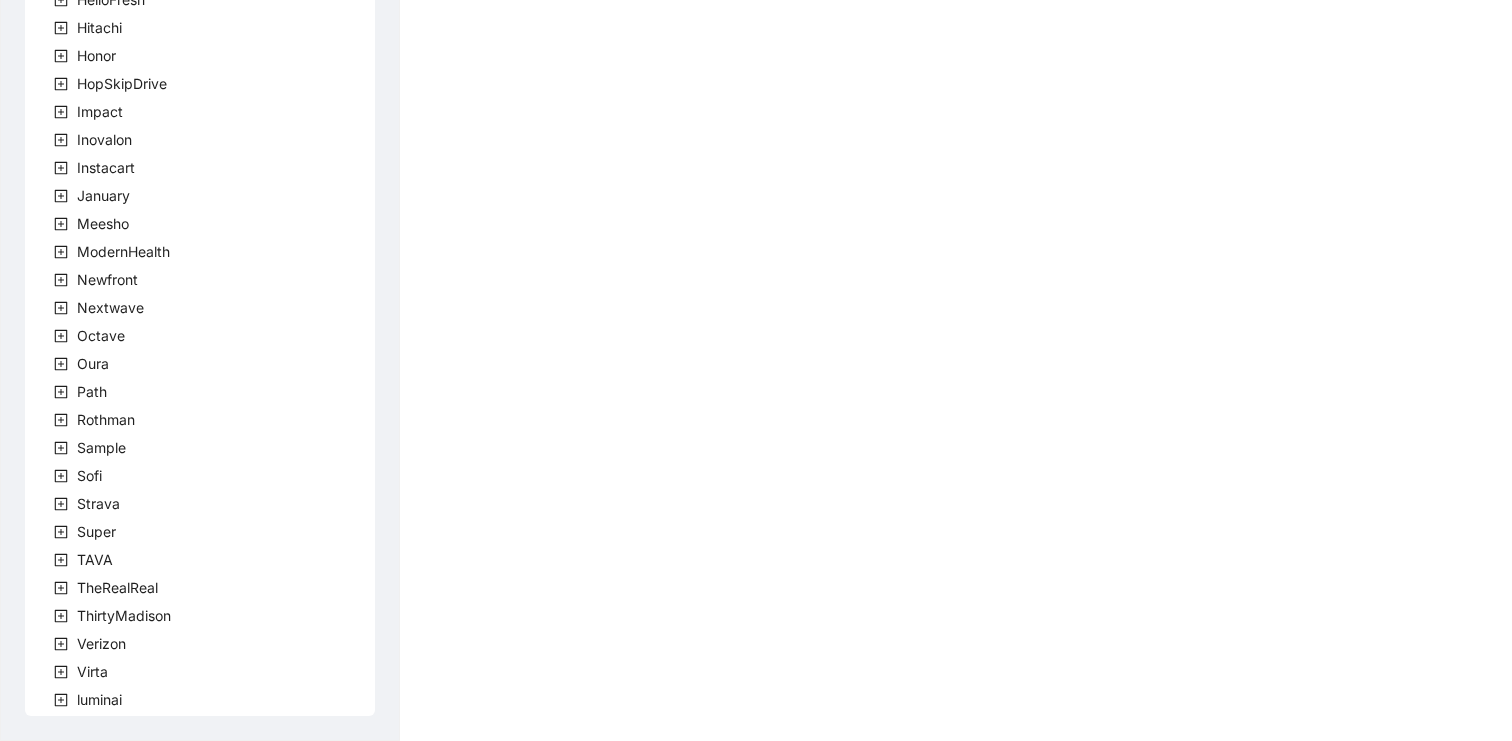 click on "Virta" at bounding box center (68, 674) 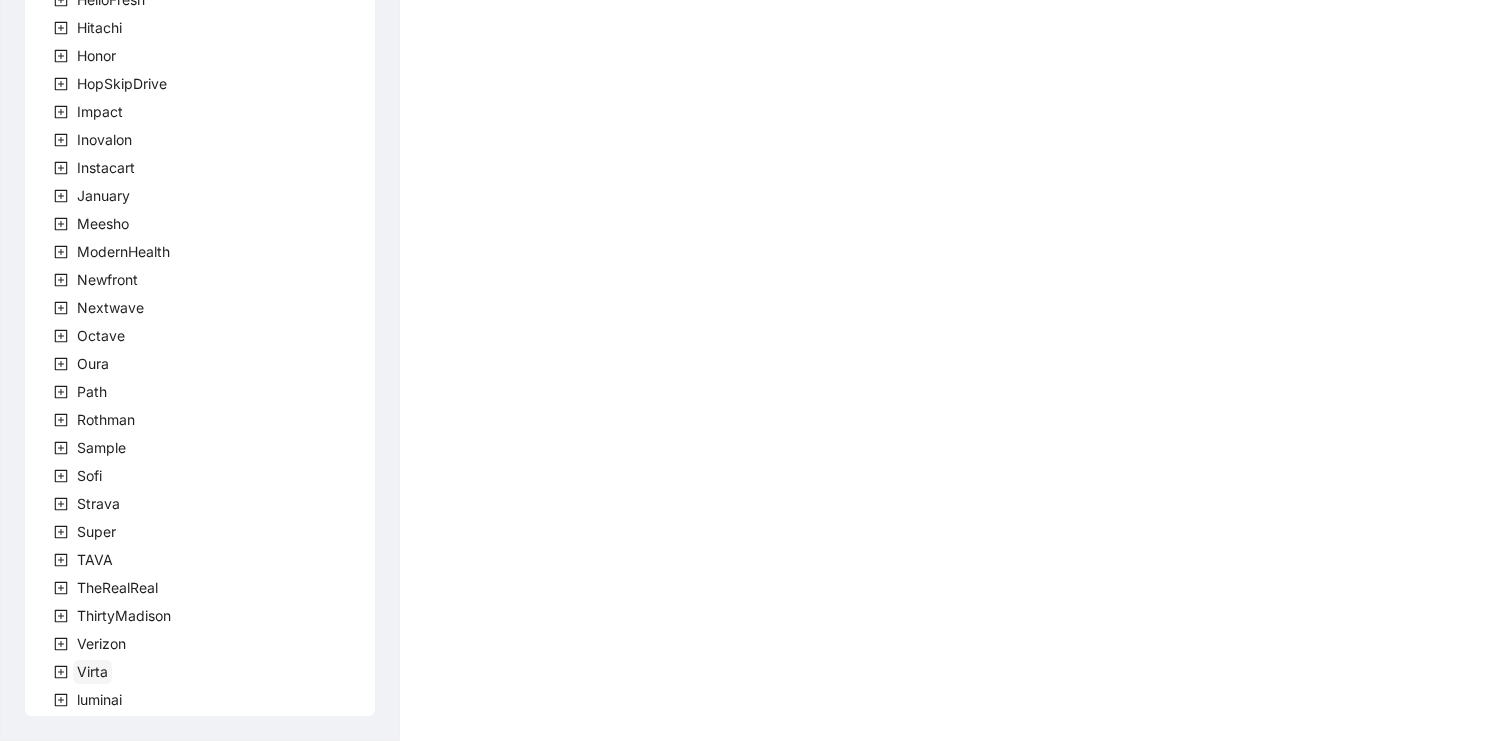 click on "Virta" at bounding box center (92, 671) 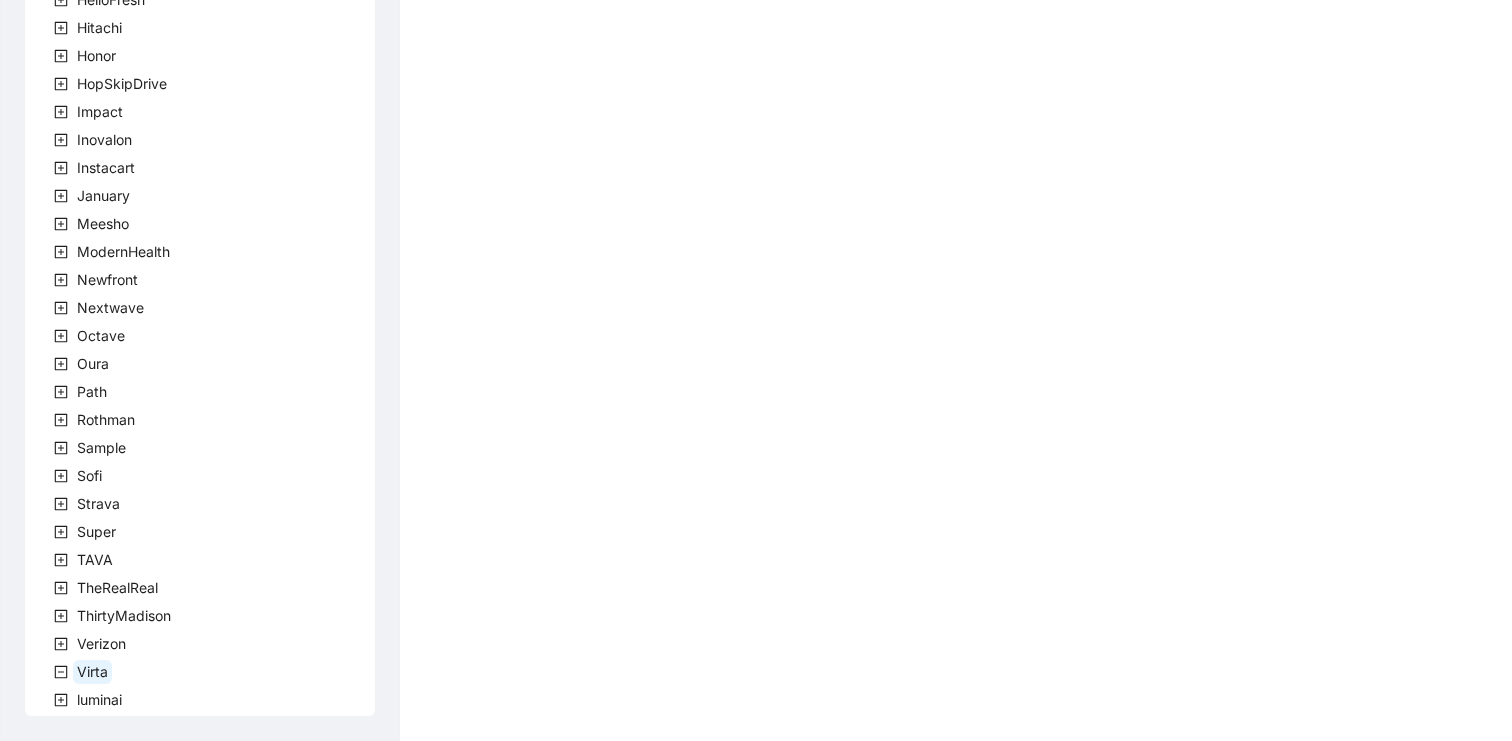 scroll, scrollTop: 583, scrollLeft: 0, axis: vertical 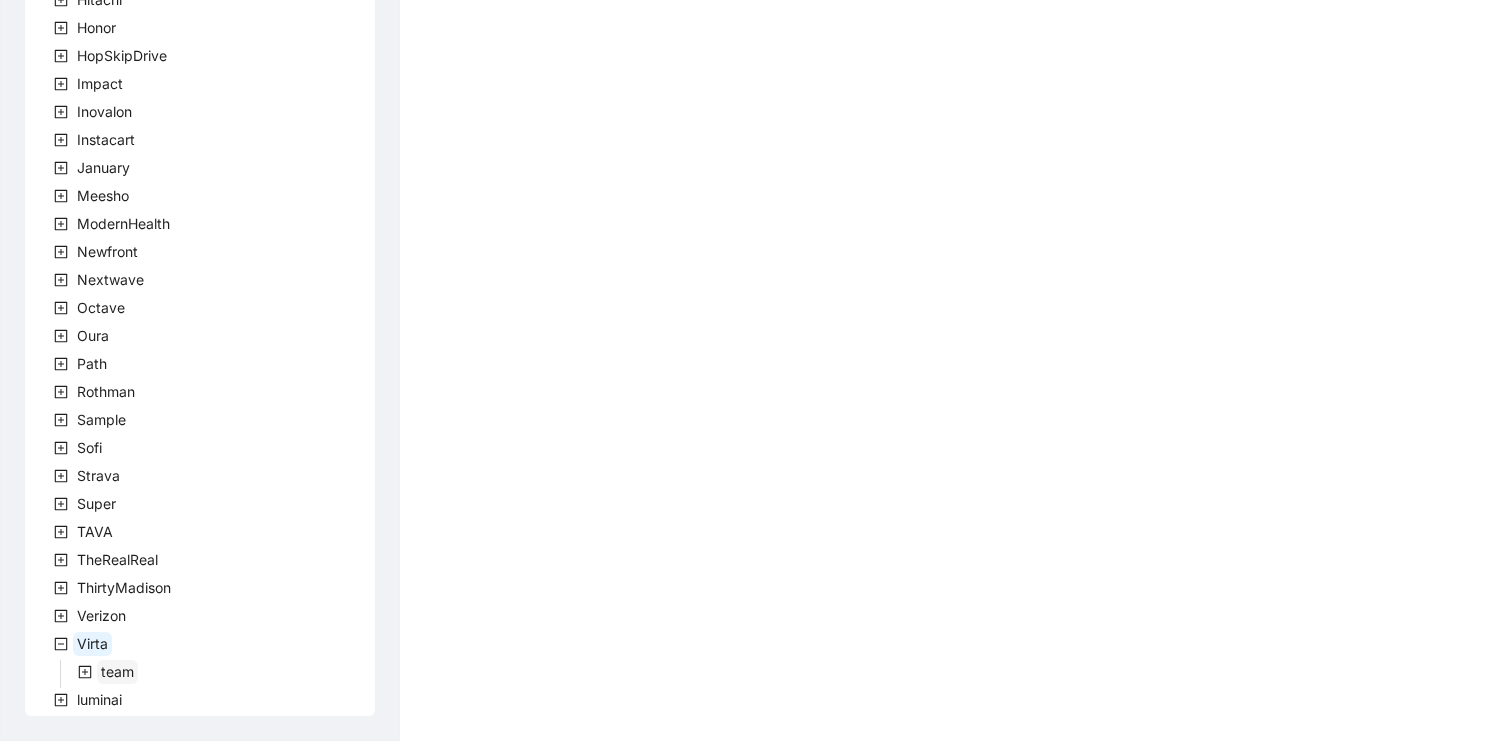 click on "team" at bounding box center (117, 671) 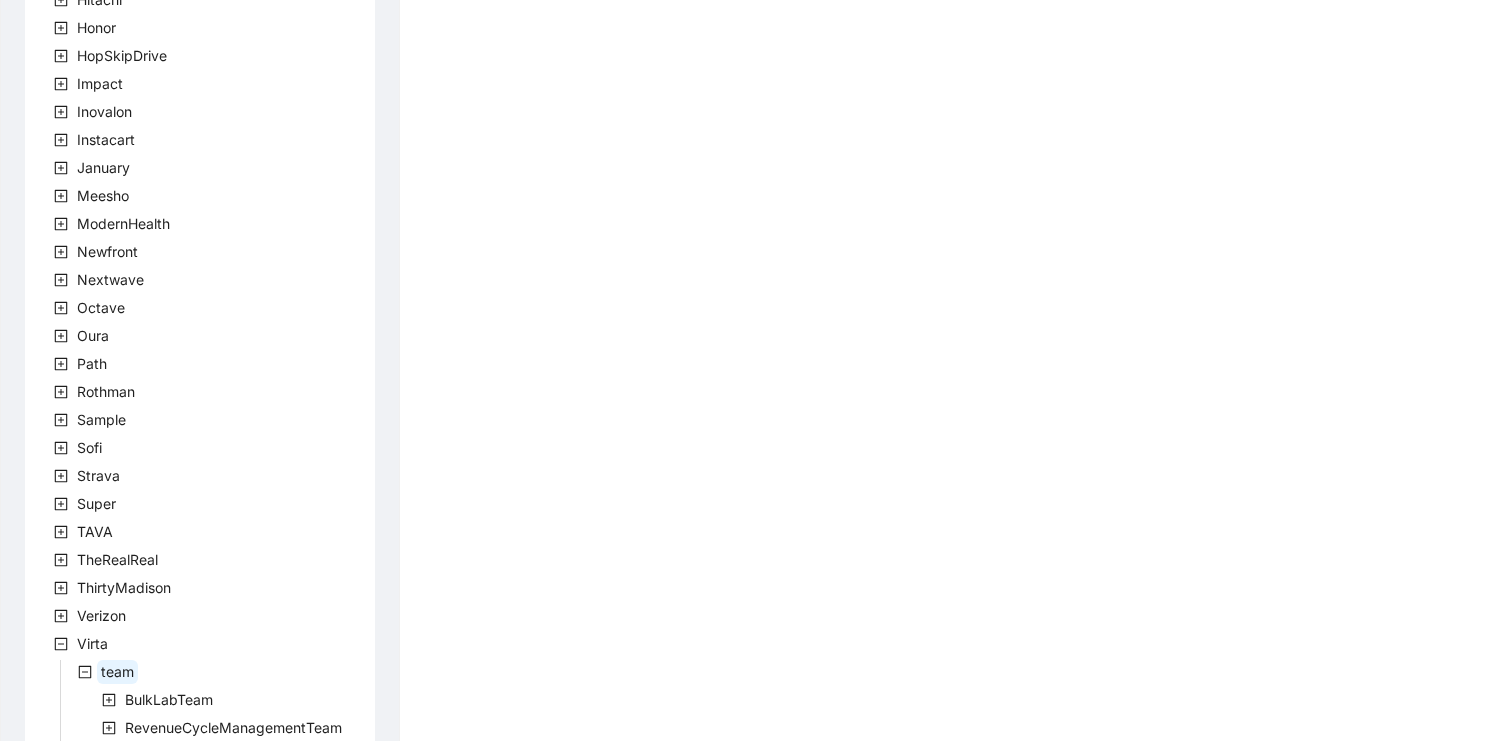 scroll, scrollTop: 695, scrollLeft: 0, axis: vertical 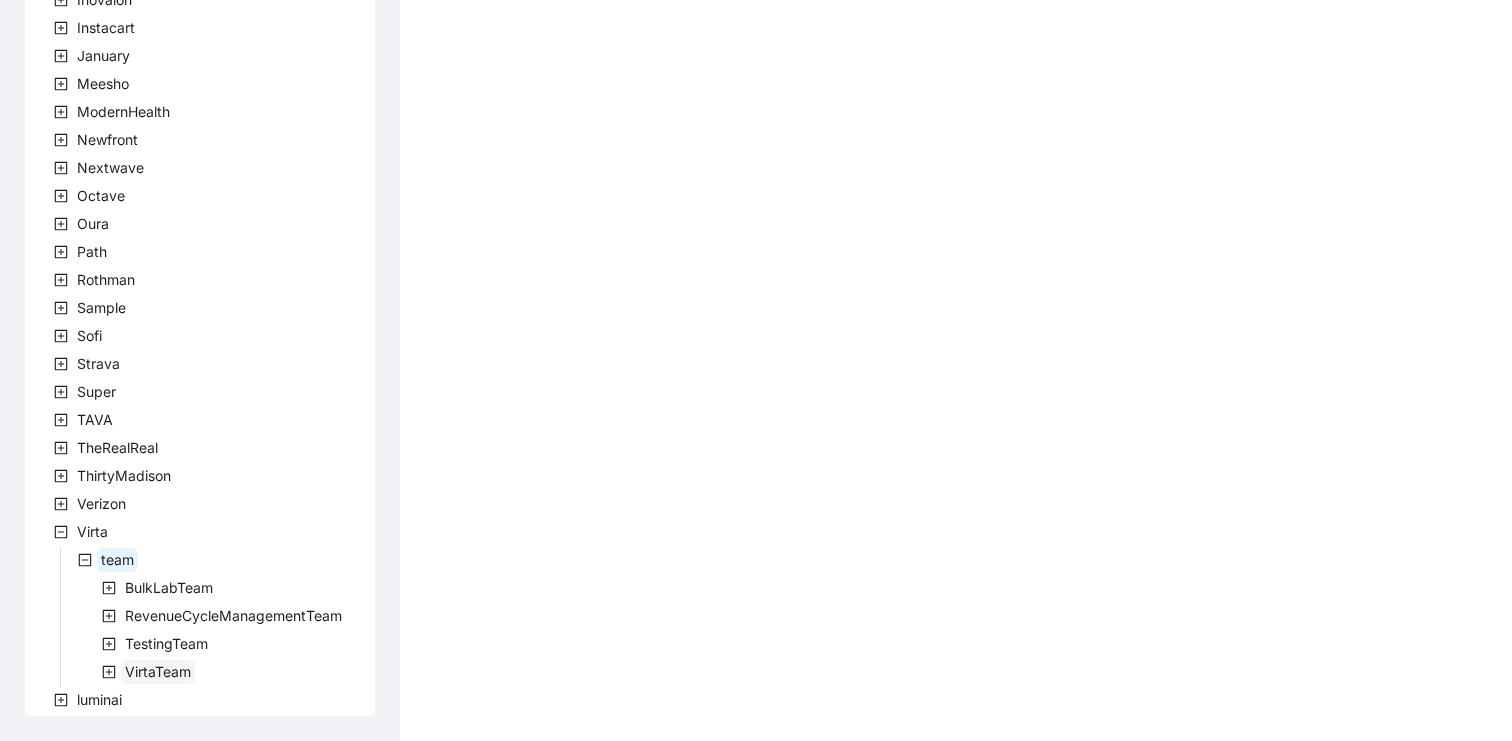 click on "VirtaTeam" at bounding box center [158, 671] 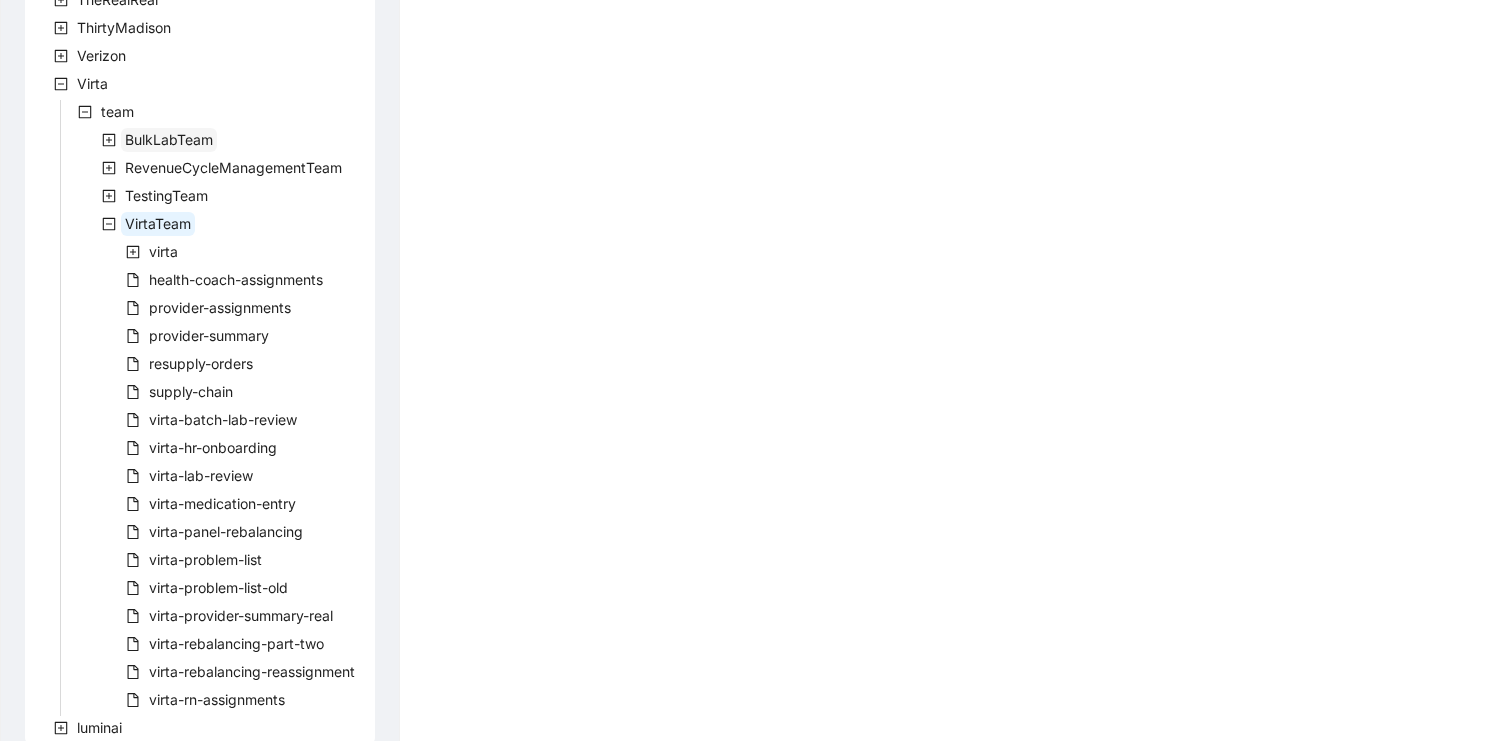 scroll, scrollTop: 1171, scrollLeft: 0, axis: vertical 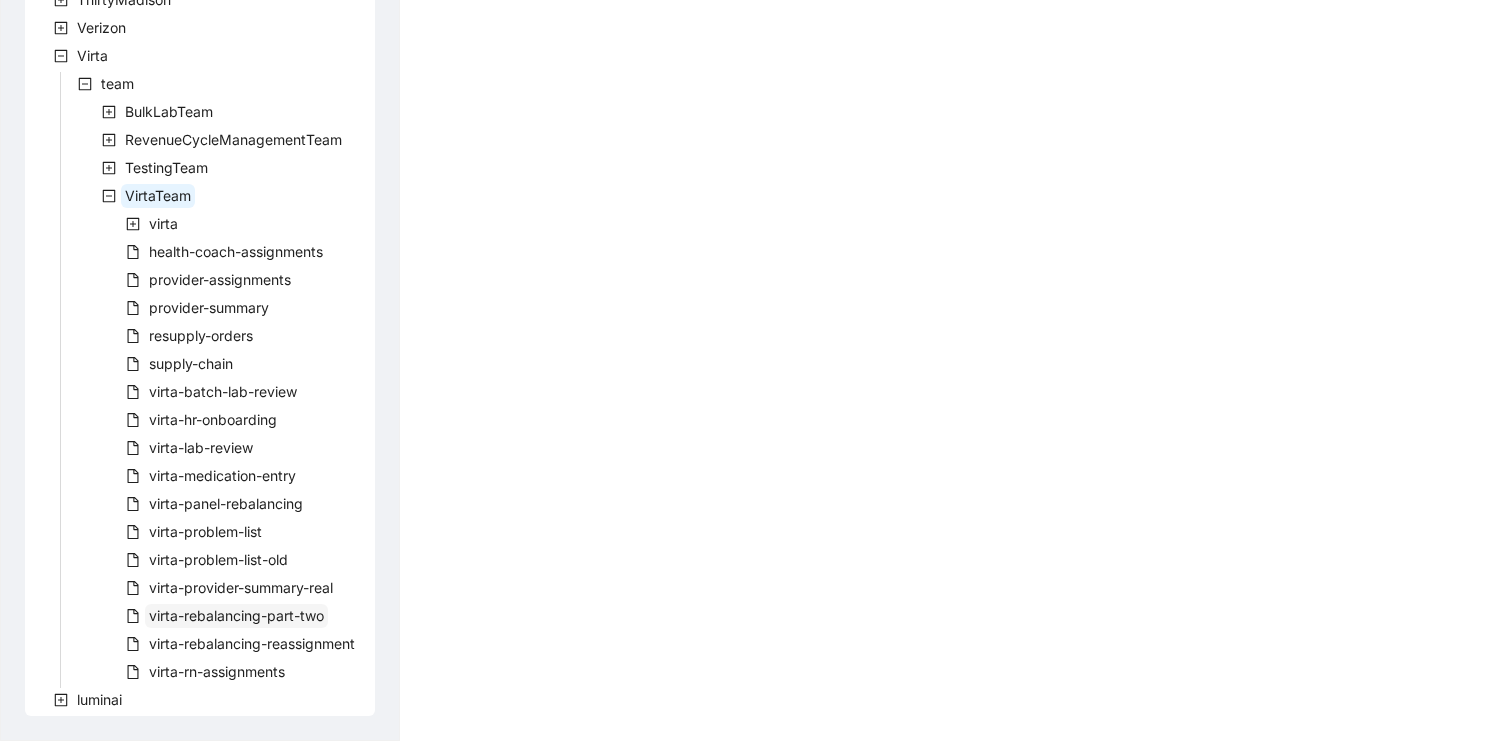 click on "virta-rebalancing-part-two" at bounding box center [236, 615] 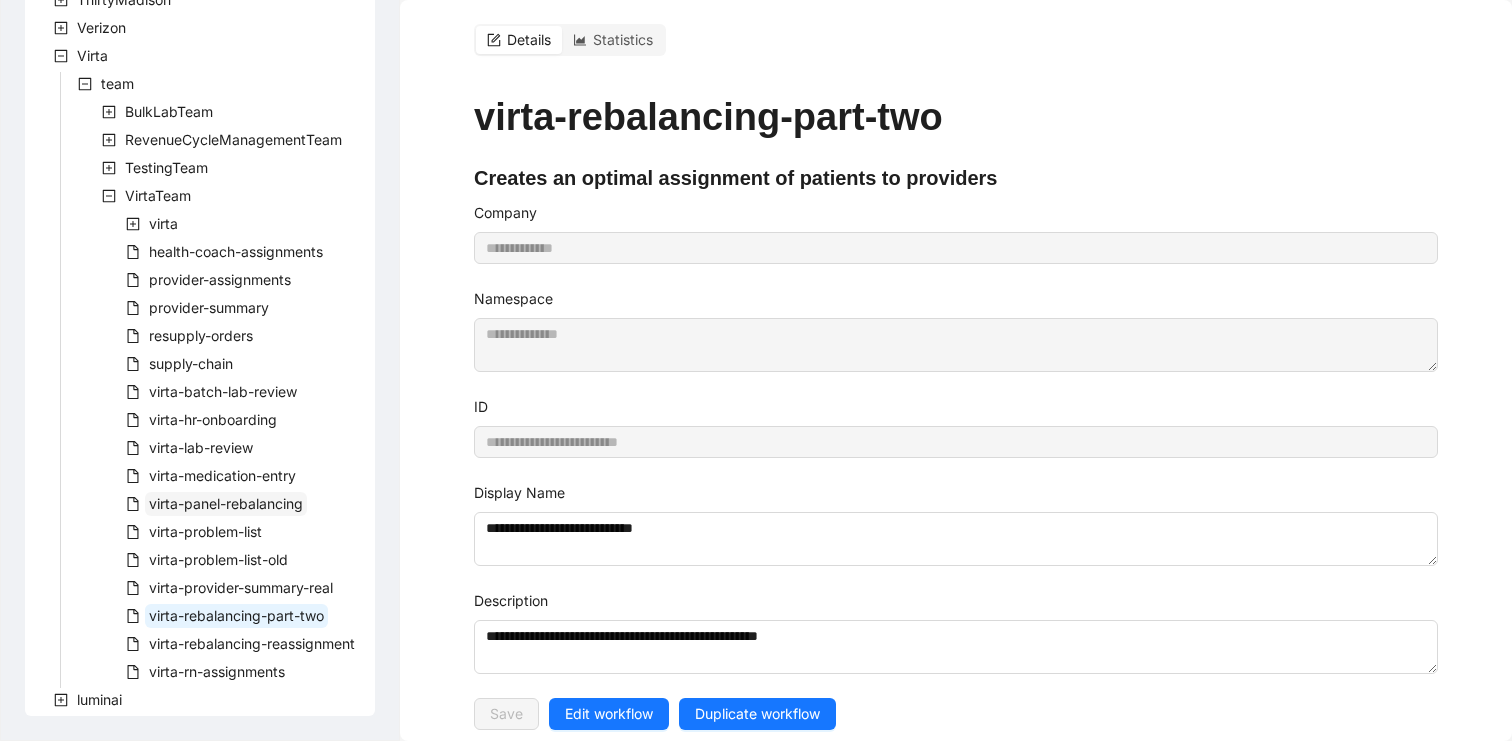 click on "virta-panel-rebalancing" at bounding box center [226, 503] 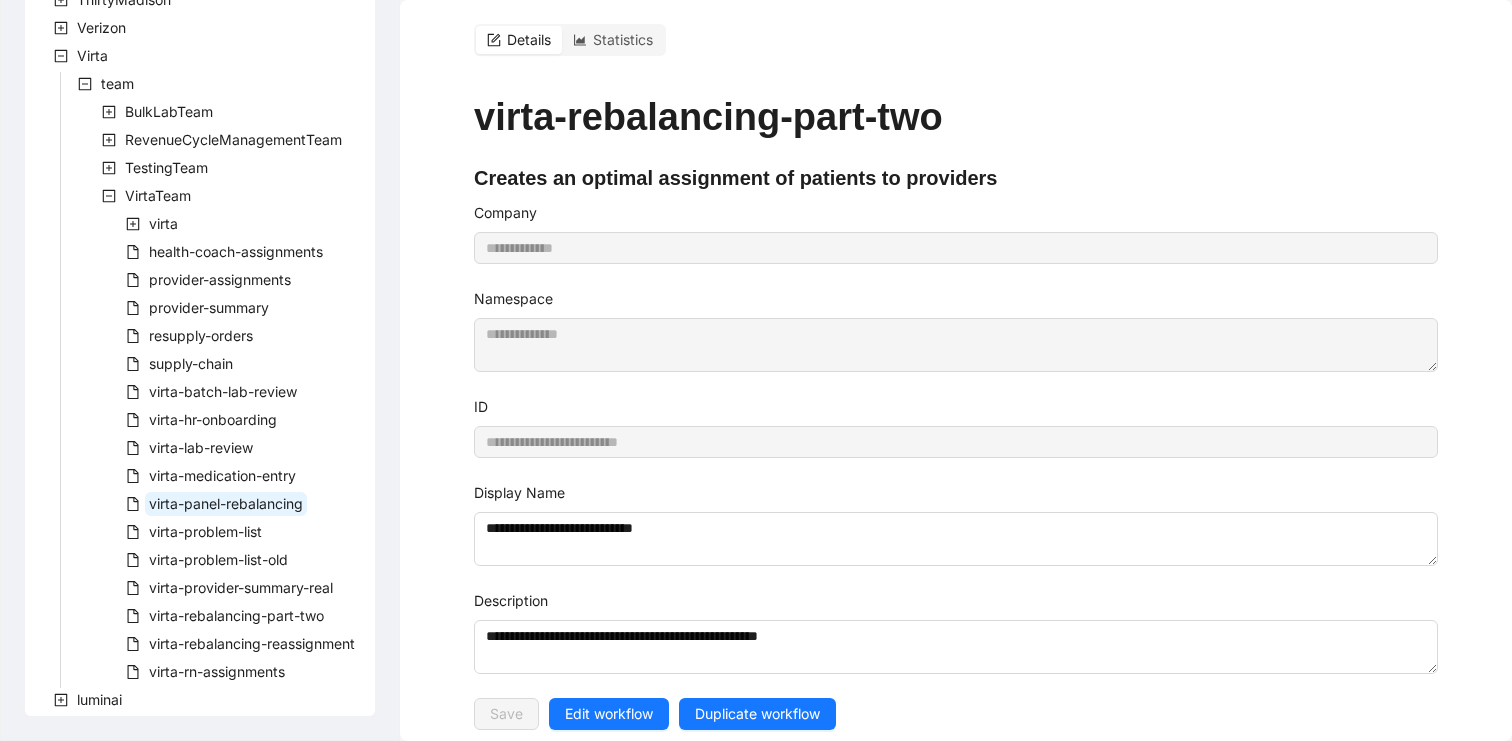 type on "**********" 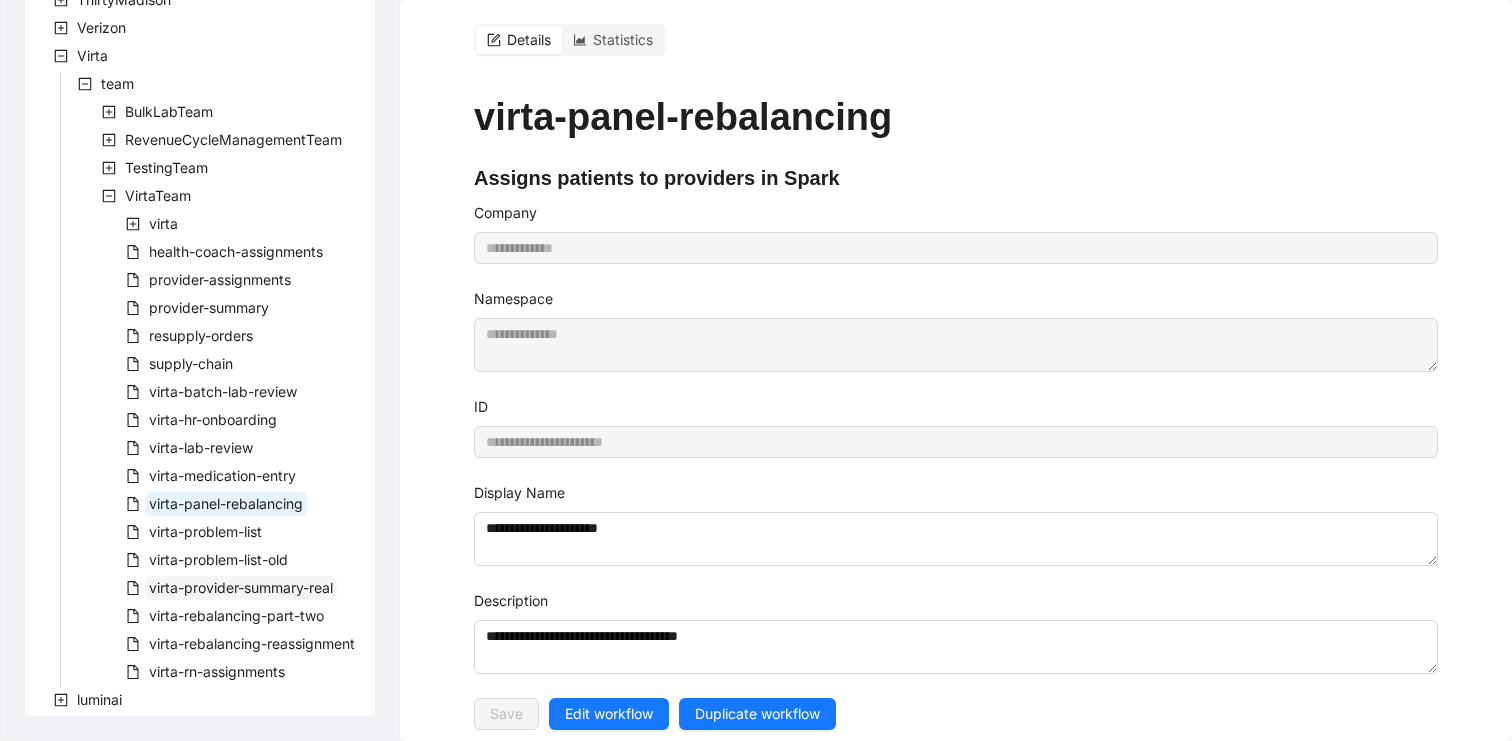 click on "virta-provider-summary-real" at bounding box center [241, 587] 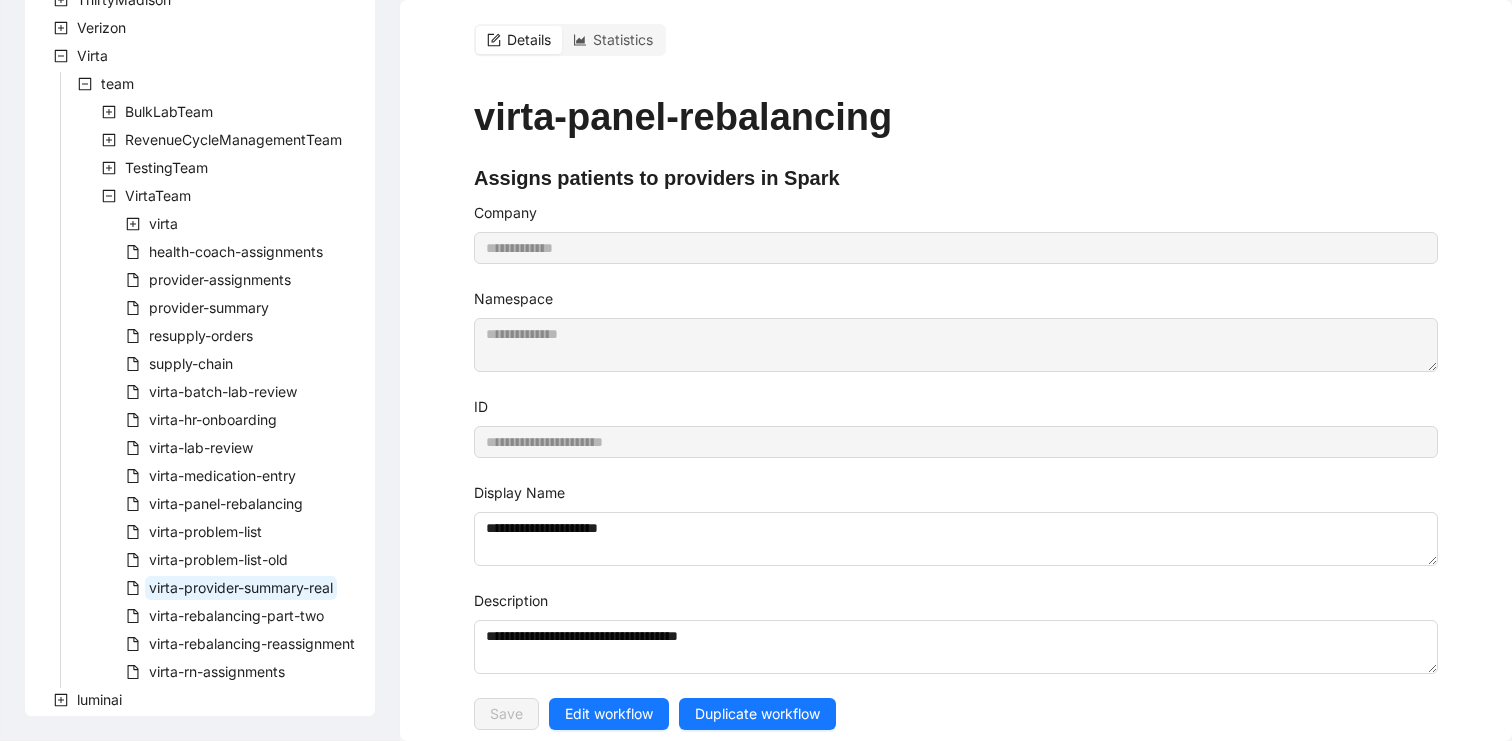 type on "**********" 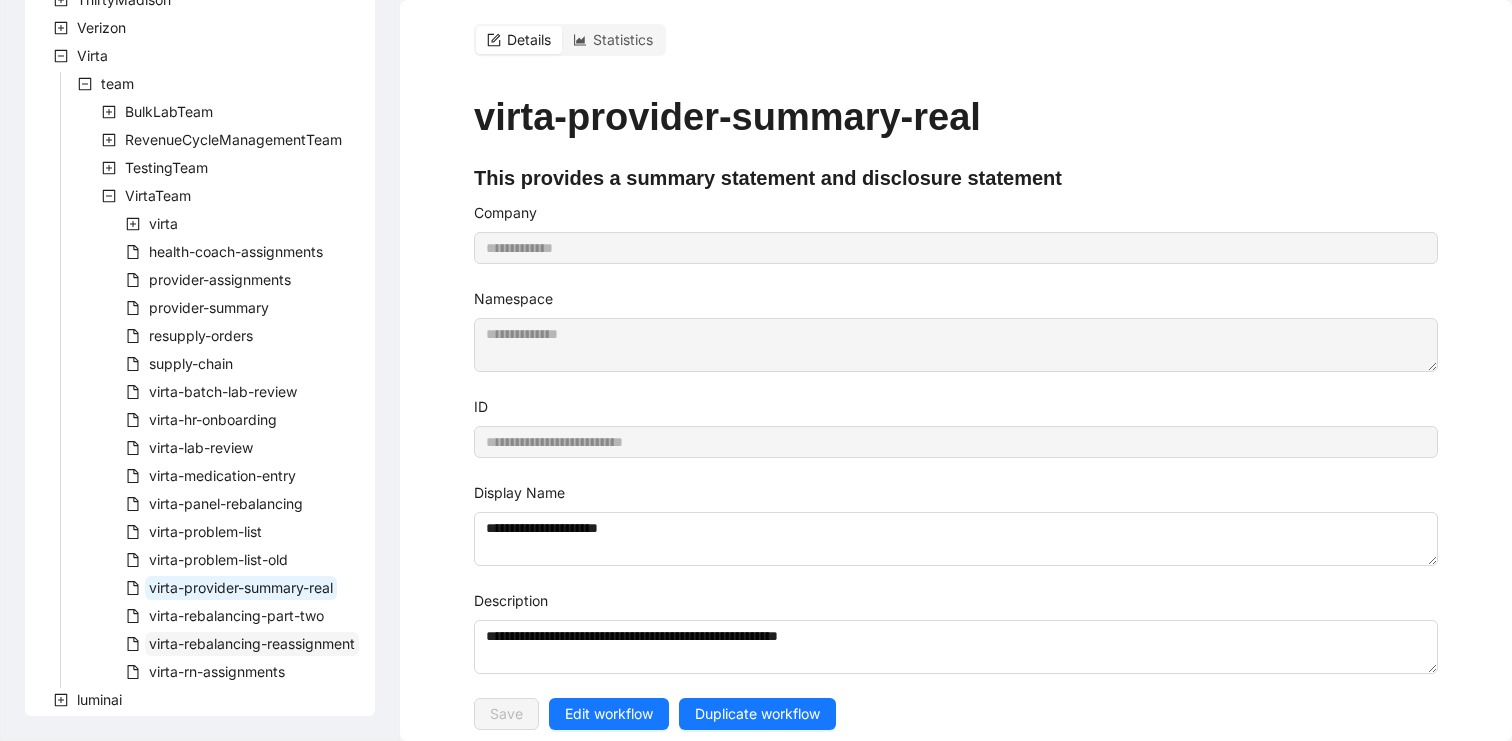 click on "virta-rebalancing-reassignment" at bounding box center (252, 643) 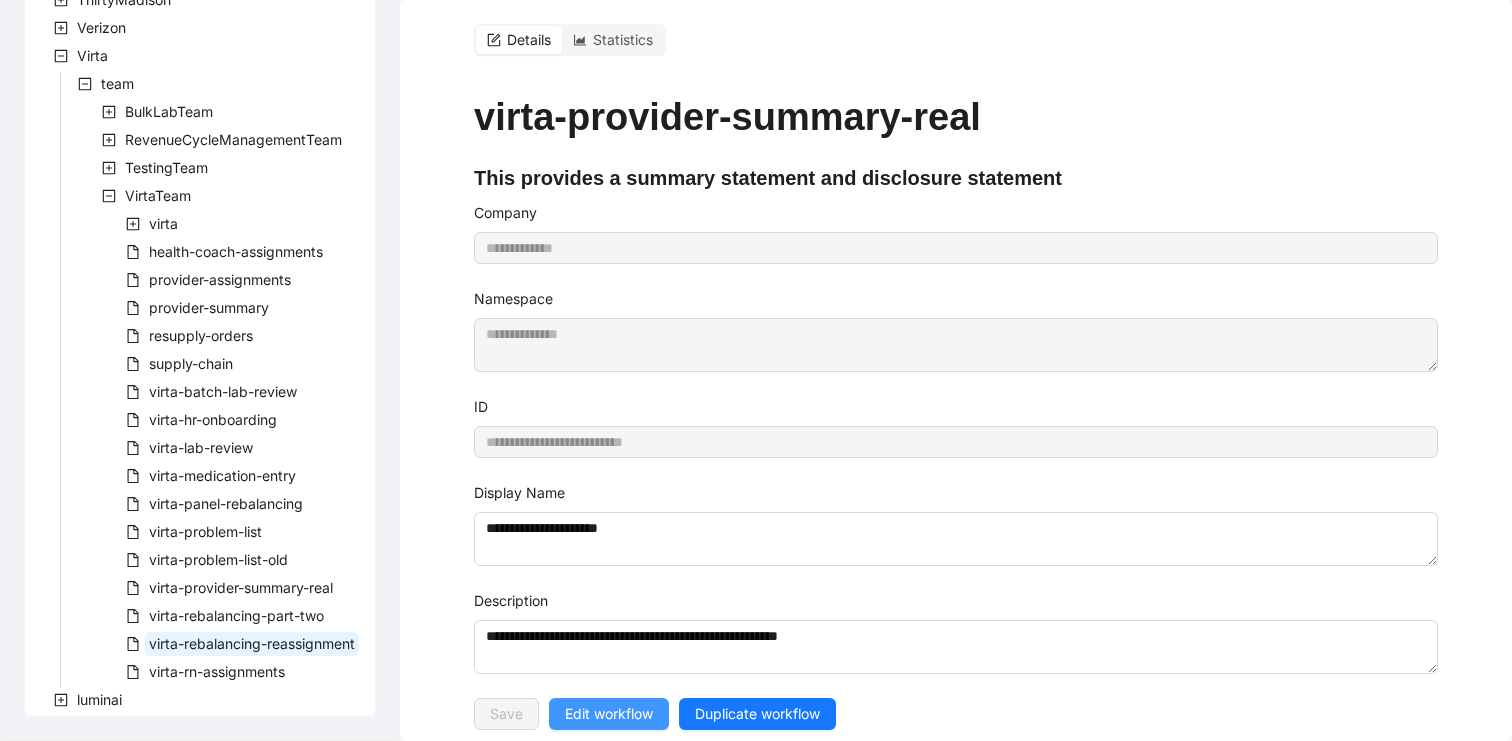 type on "**********" 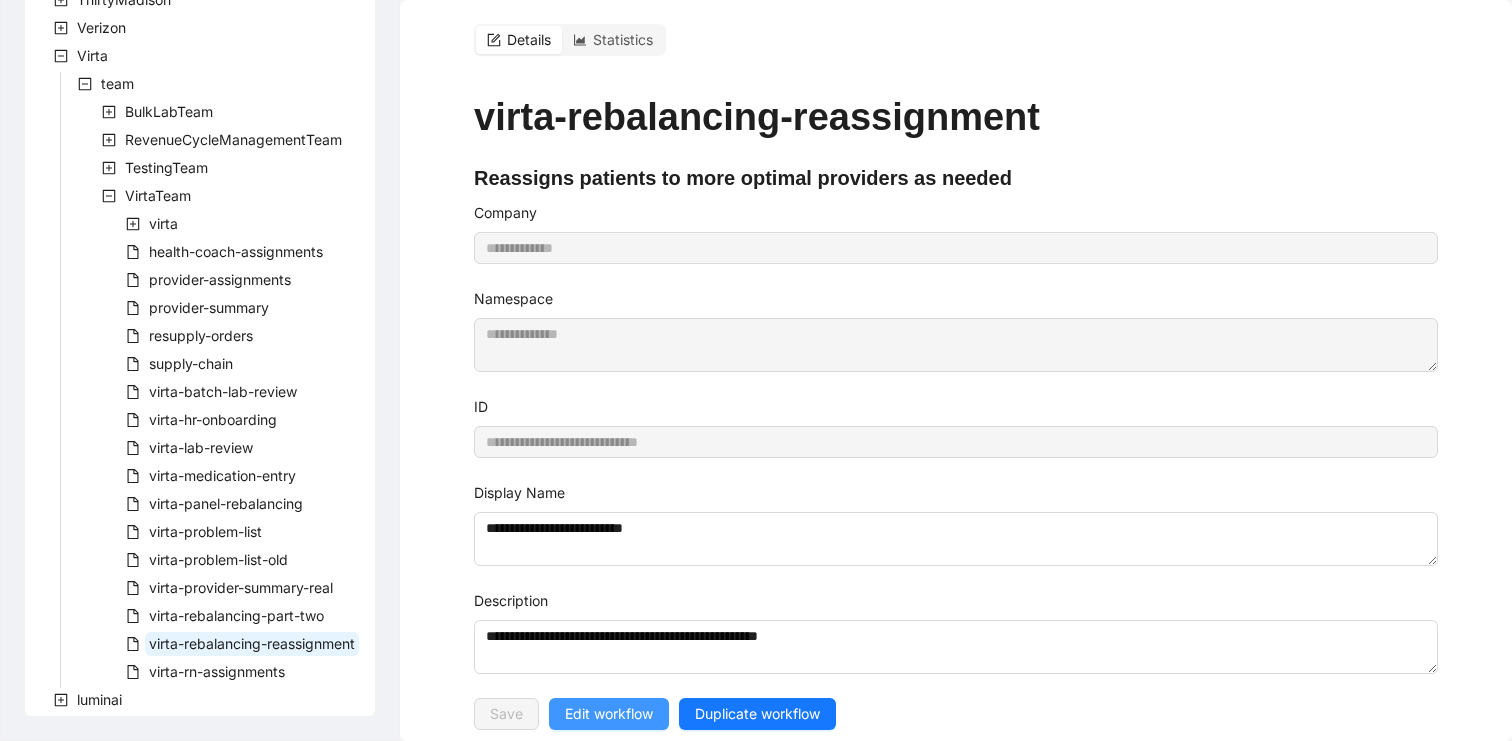 click on "Edit workflow" at bounding box center [609, 714] 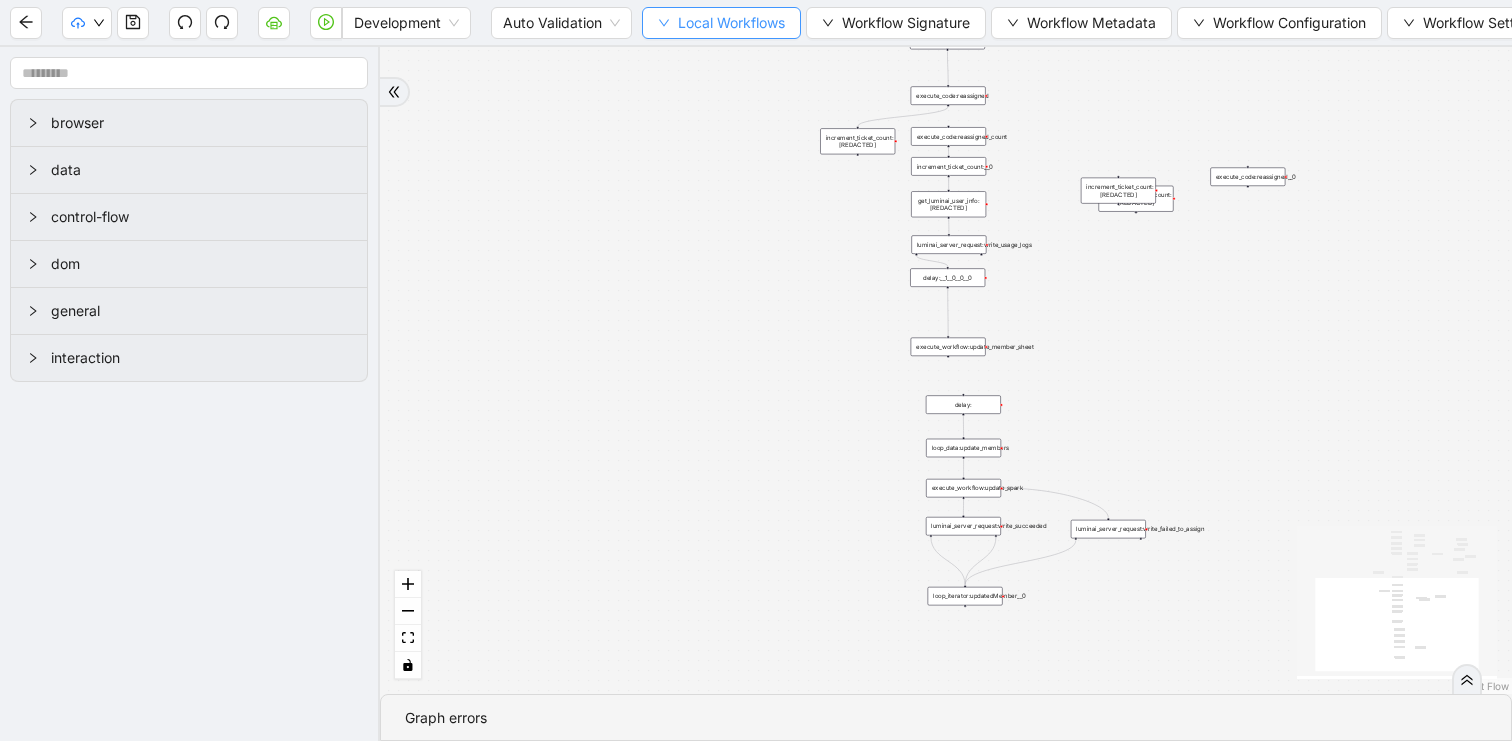 click on "Local Workflows" at bounding box center [731, 23] 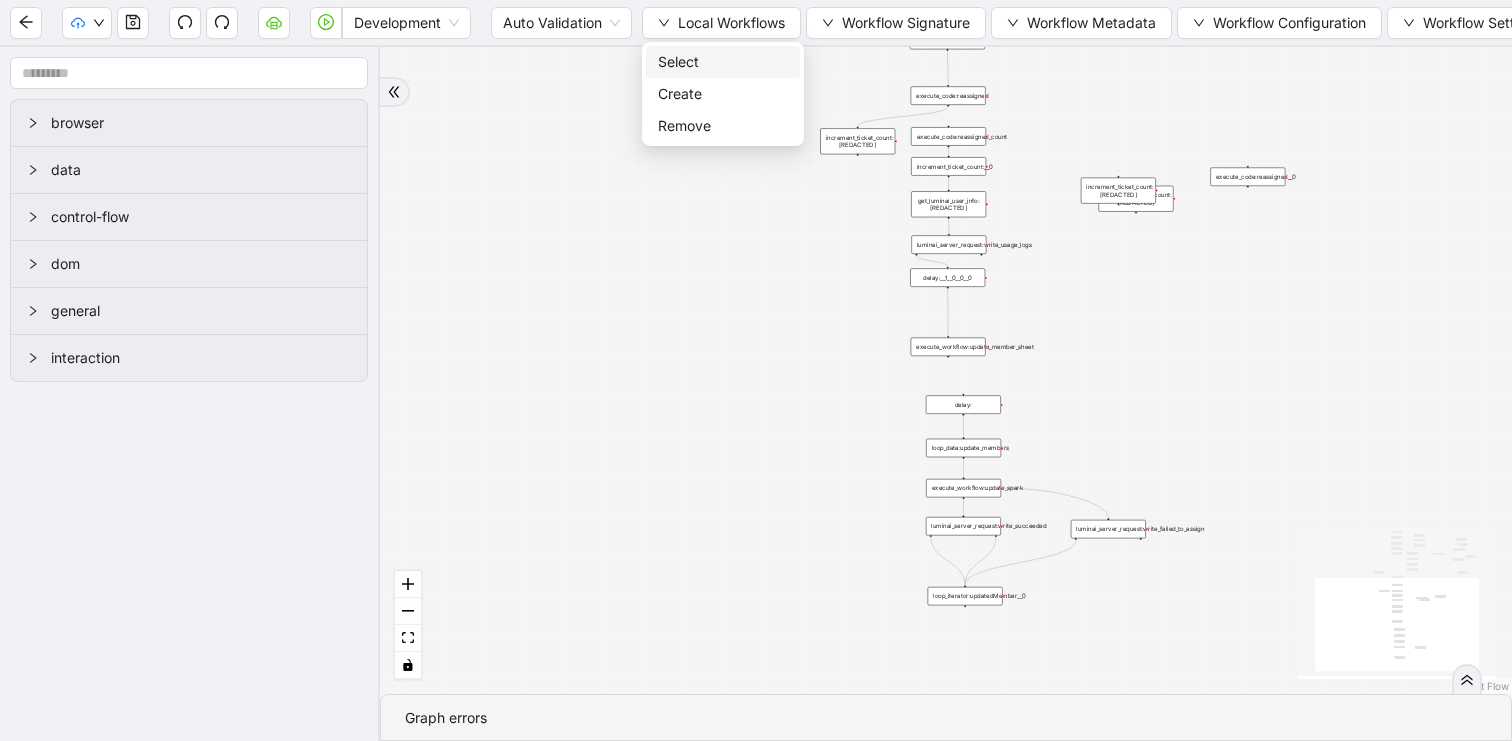 click on "Select" at bounding box center [723, 62] 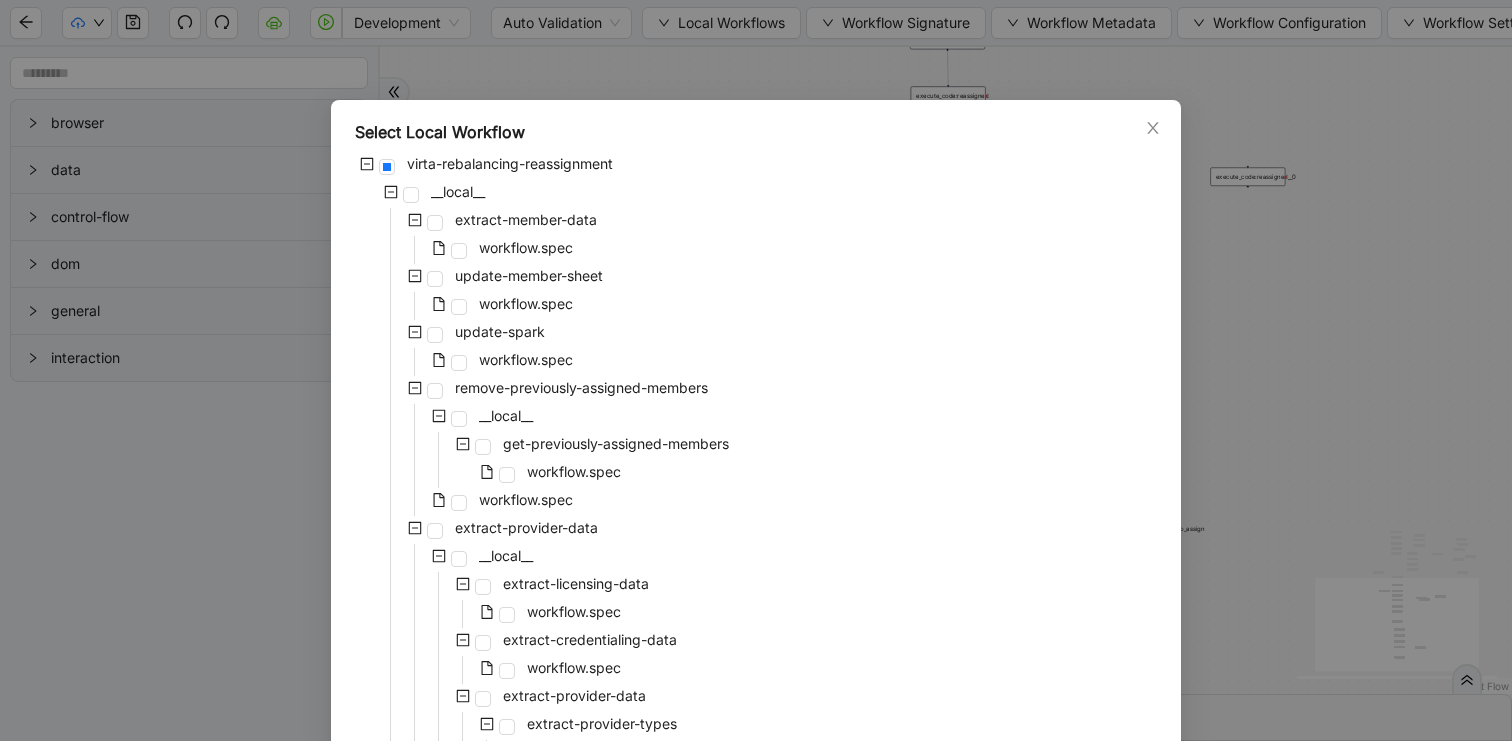 scroll, scrollTop: 647, scrollLeft: 0, axis: vertical 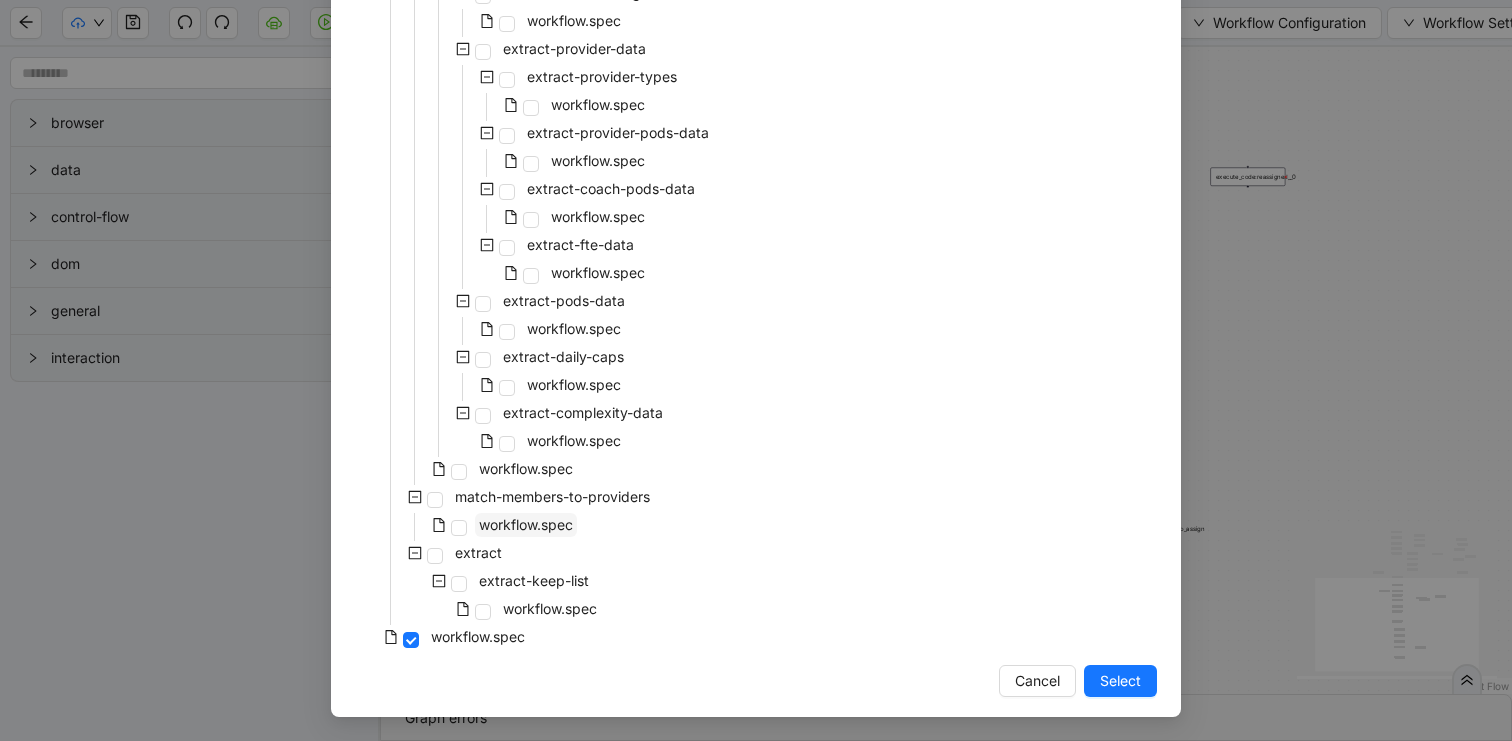 click on "workflow.spec" at bounding box center (526, 524) 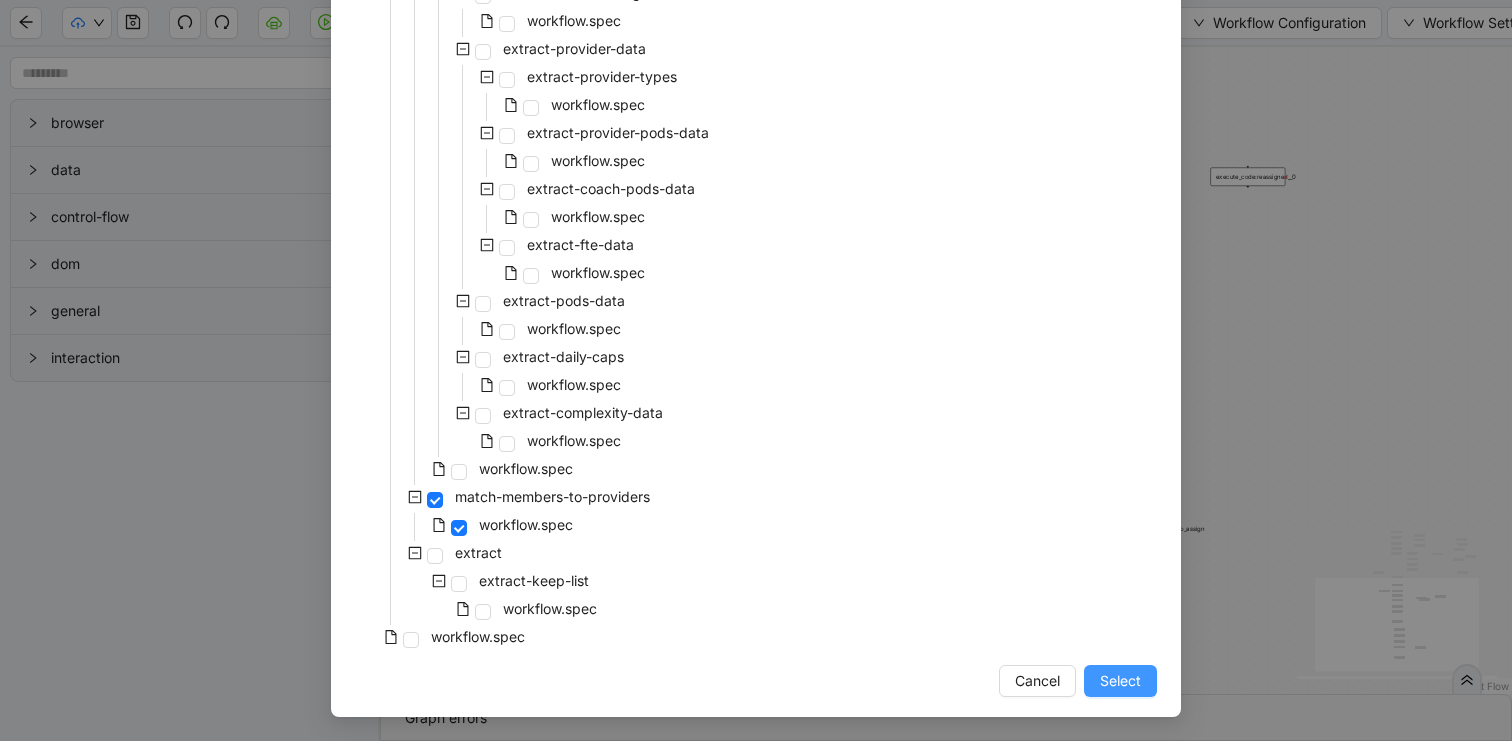click on "Select" at bounding box center [1120, 681] 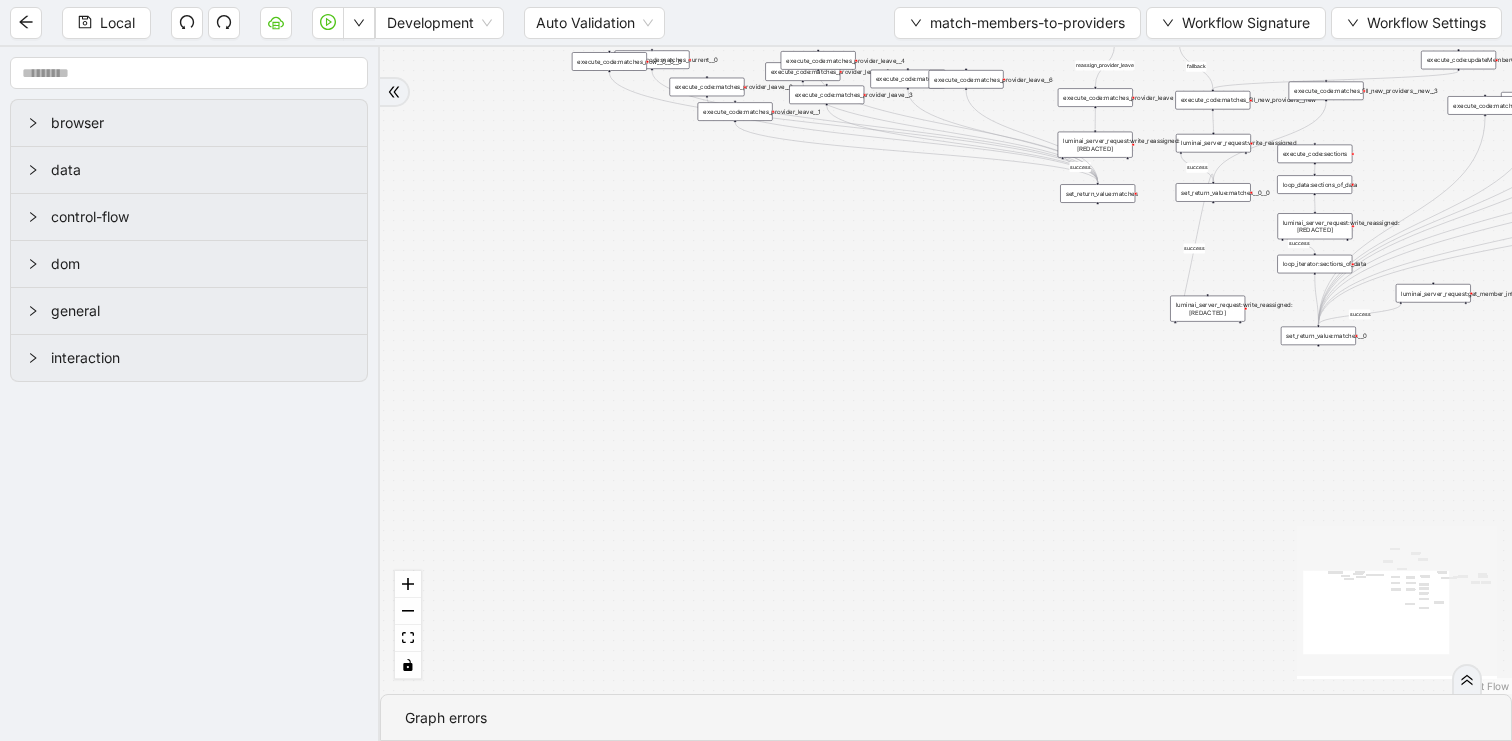 drag, startPoint x: 1165, startPoint y: 451, endPoint x: 729, endPoint y: 595, distance: 459.16446 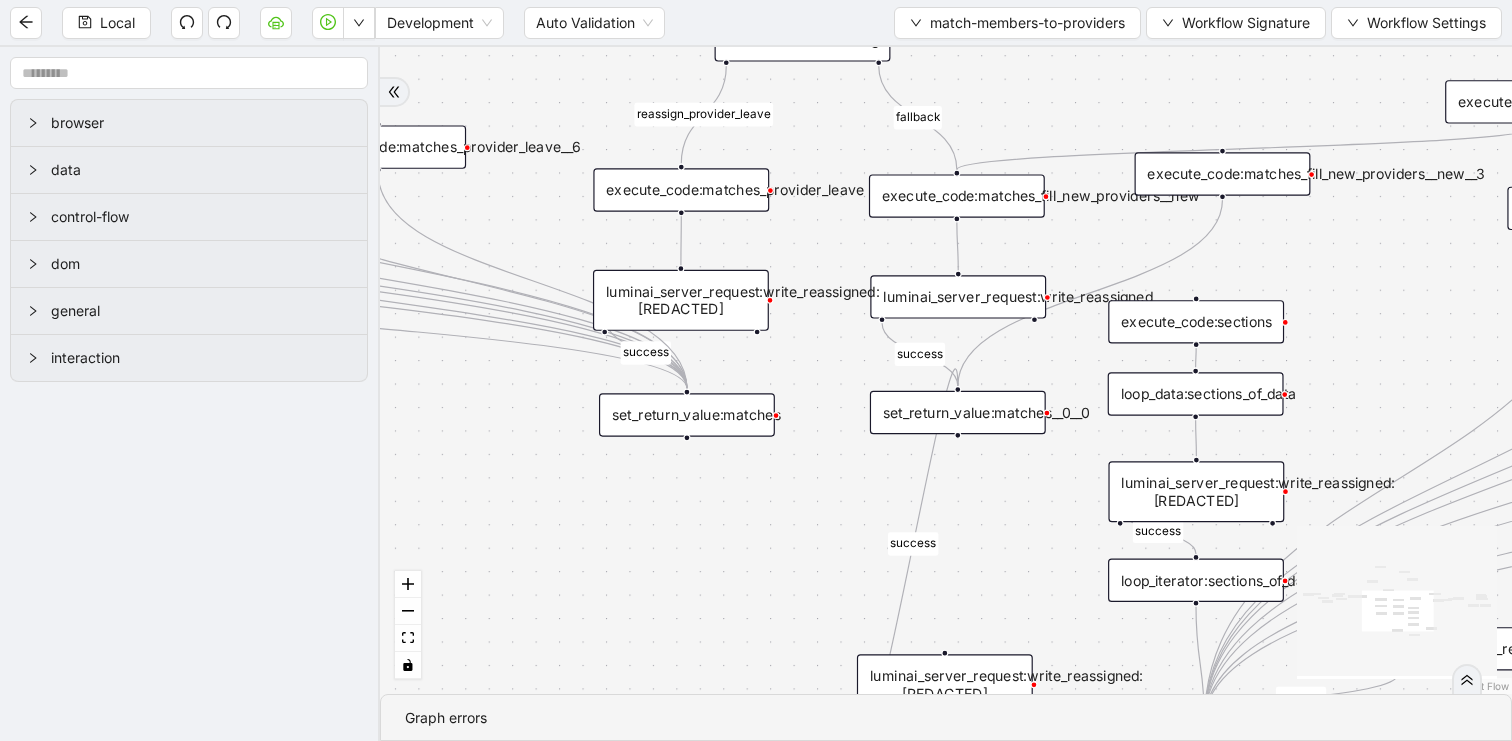 click on "execute_code:matches_provider_leave" at bounding box center (681, 189) 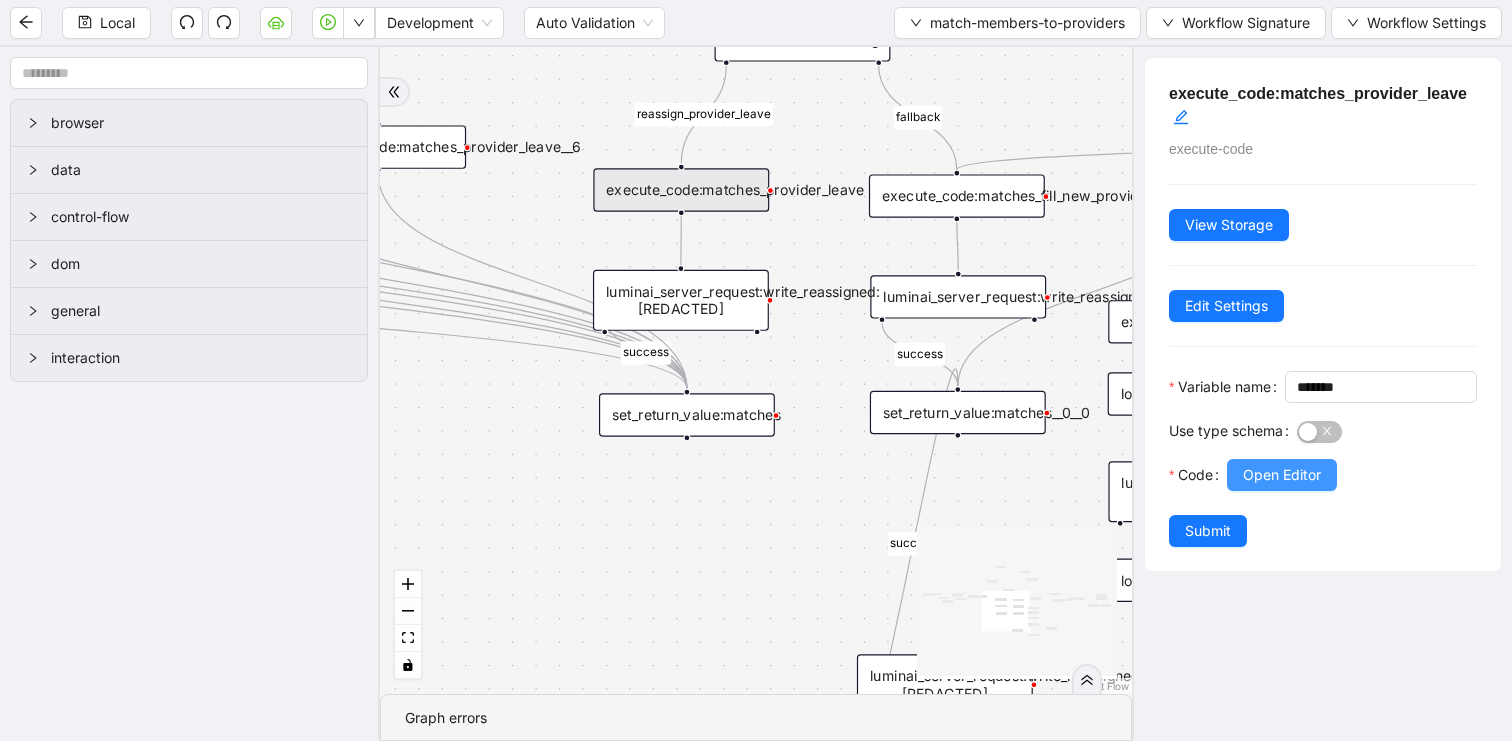click on "Open Editor" at bounding box center [1282, 475] 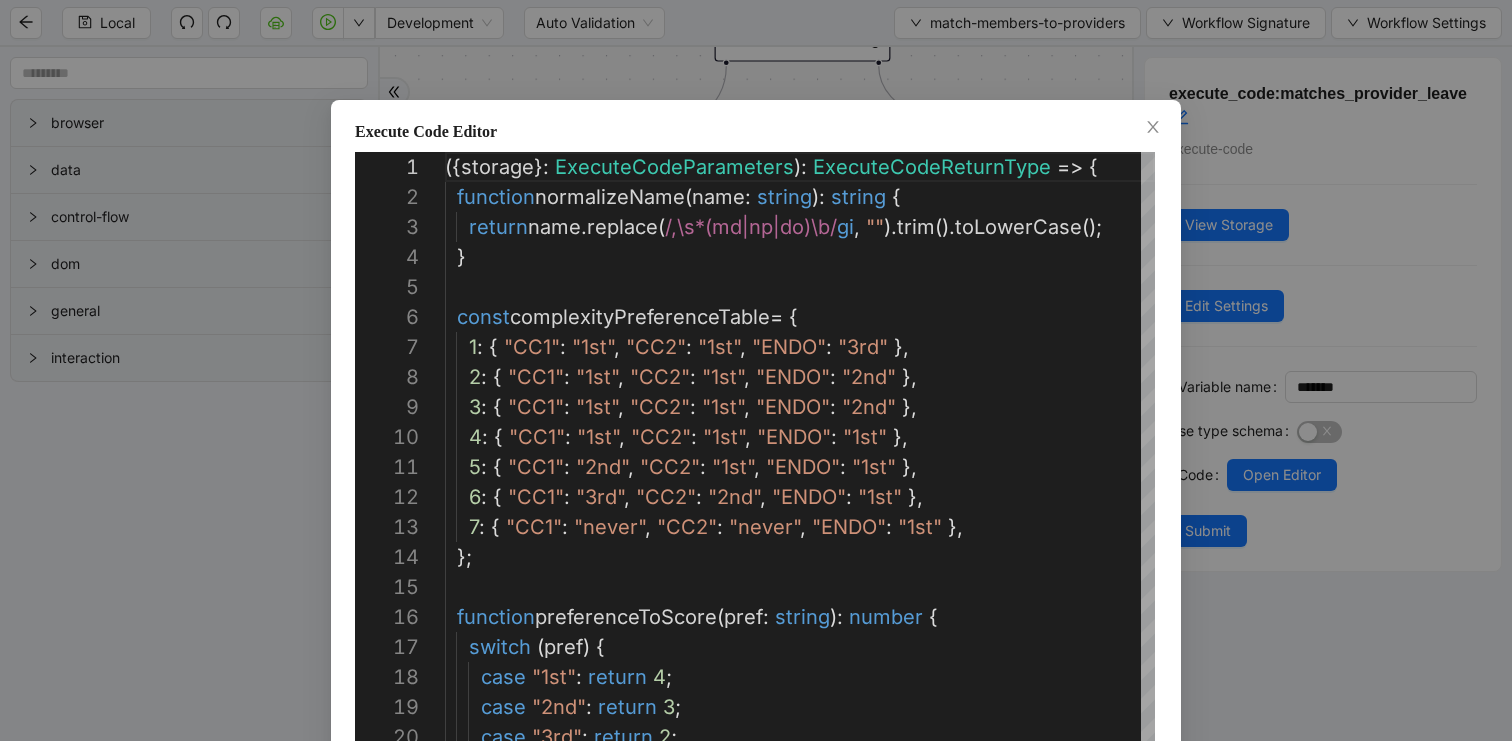 scroll, scrollTop: 300, scrollLeft: 0, axis: vertical 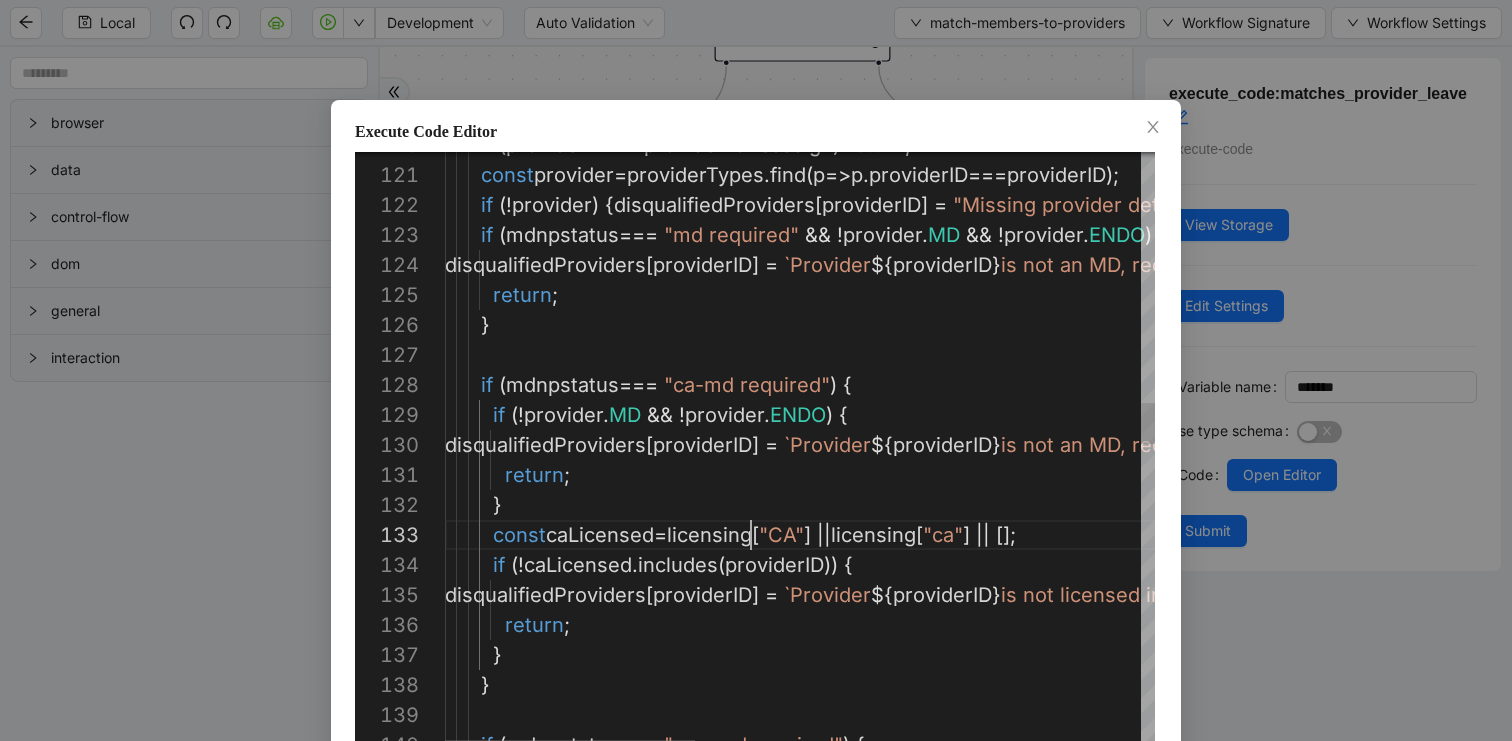 click on "if   ( mdnpstatus  ===   "ca-cred required" )   {        }          }            return ;           disqualifiedProviders [ providerID ]   =   `Provider  ${ providerID }  is not licensed in CA, required for CA-MD Require d status`          if   (! caLicensed . includes ( providerID ))   {          const  caLicensed  =  licensing [ "CA" ]   ||  licensing [ "ca" ]   ||   [];          }            return ;           disqualifiedProviders [ providerID ]   =   `Provider  ${ providerID }  is not an MD, required for CA-MD Required status`          if   (! provider . MD   &&   ! provider . ENDO )   {        if   ( mdnpstatus  ===   "ca-md required" )   {        }          return ;         disqualifiedProviders [ providerID ]   =   `Provider  ${ providerID }  is not an MD, required for member with MD Require d status`        (" at bounding box center (1430, 865) 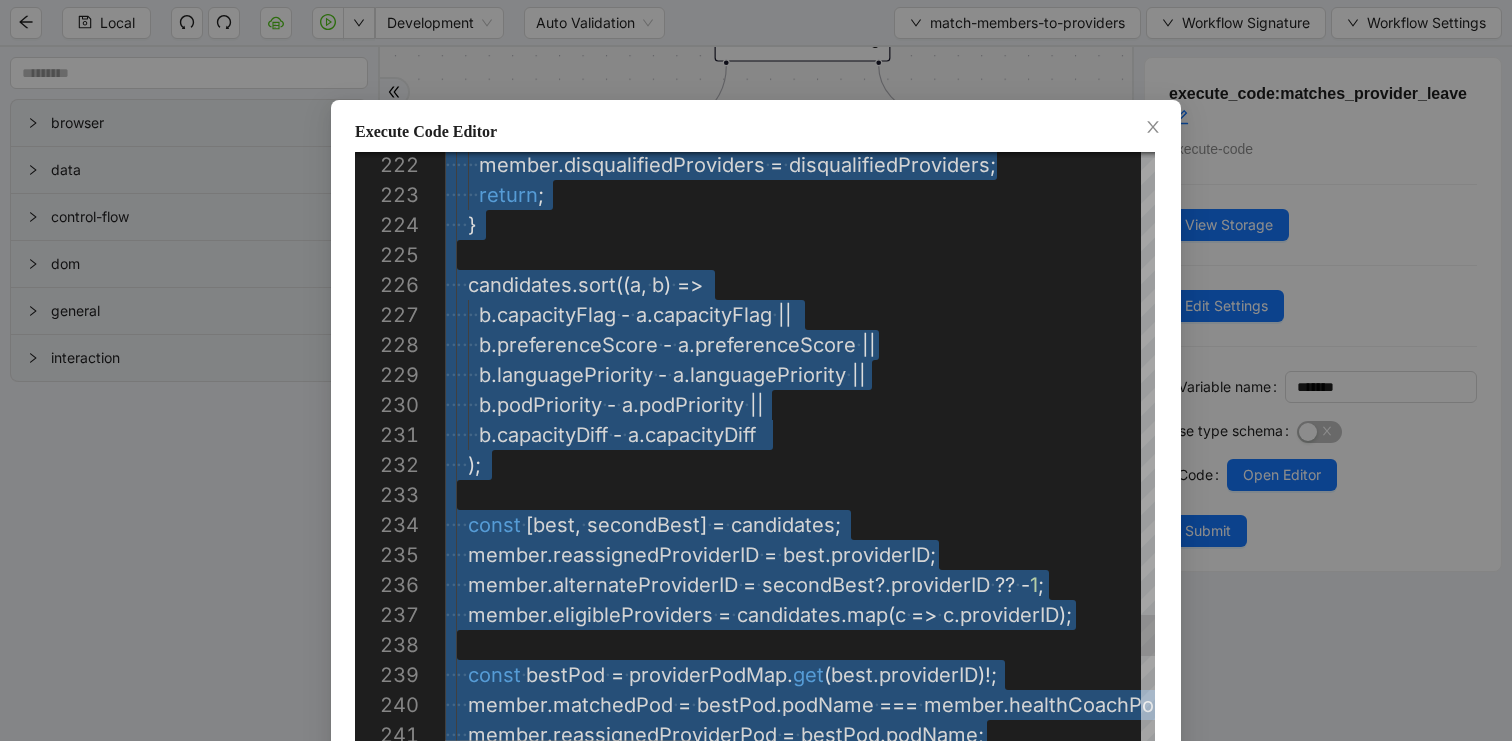 scroll, scrollTop: 0, scrollLeft: 0, axis: both 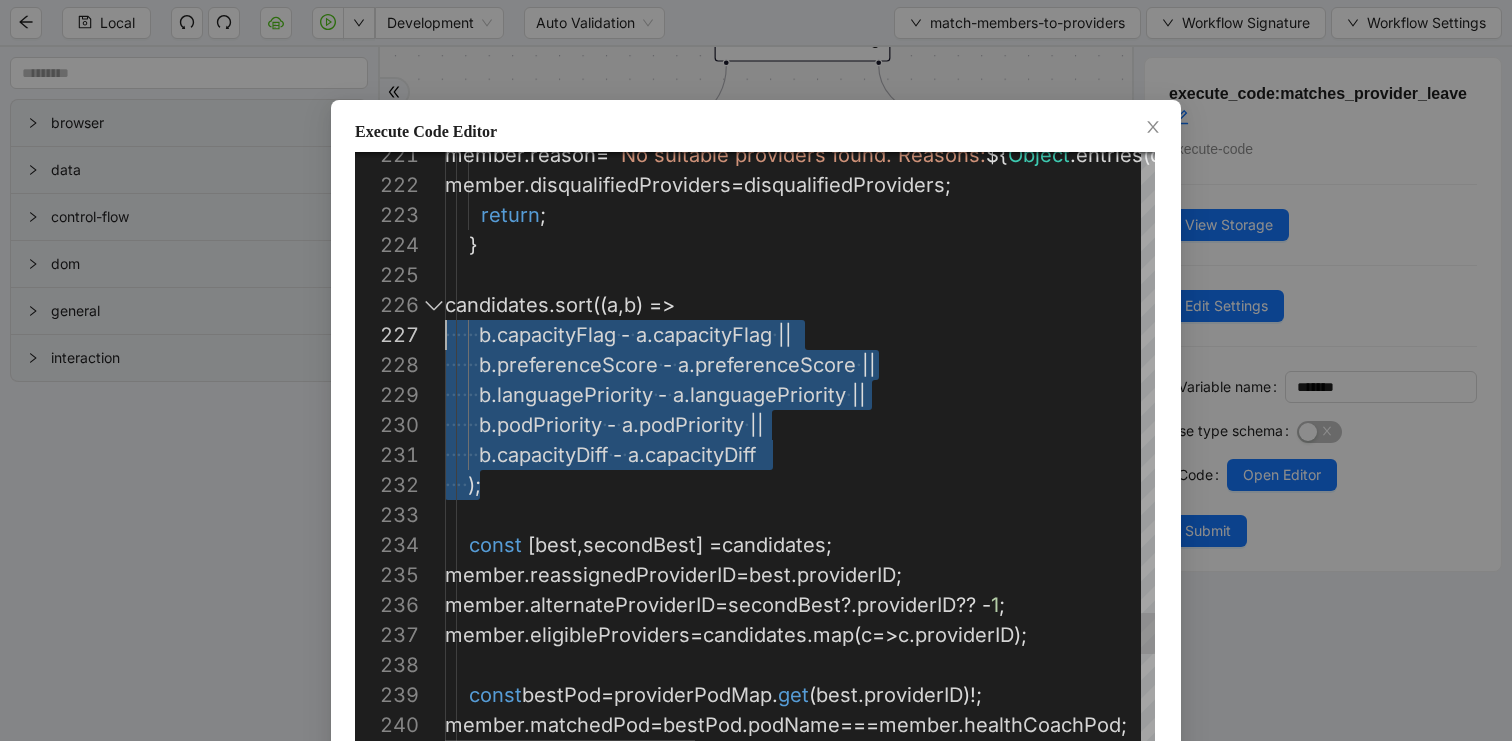 drag, startPoint x: 579, startPoint y: 479, endPoint x: 391, endPoint y: 323, distance: 244.2949 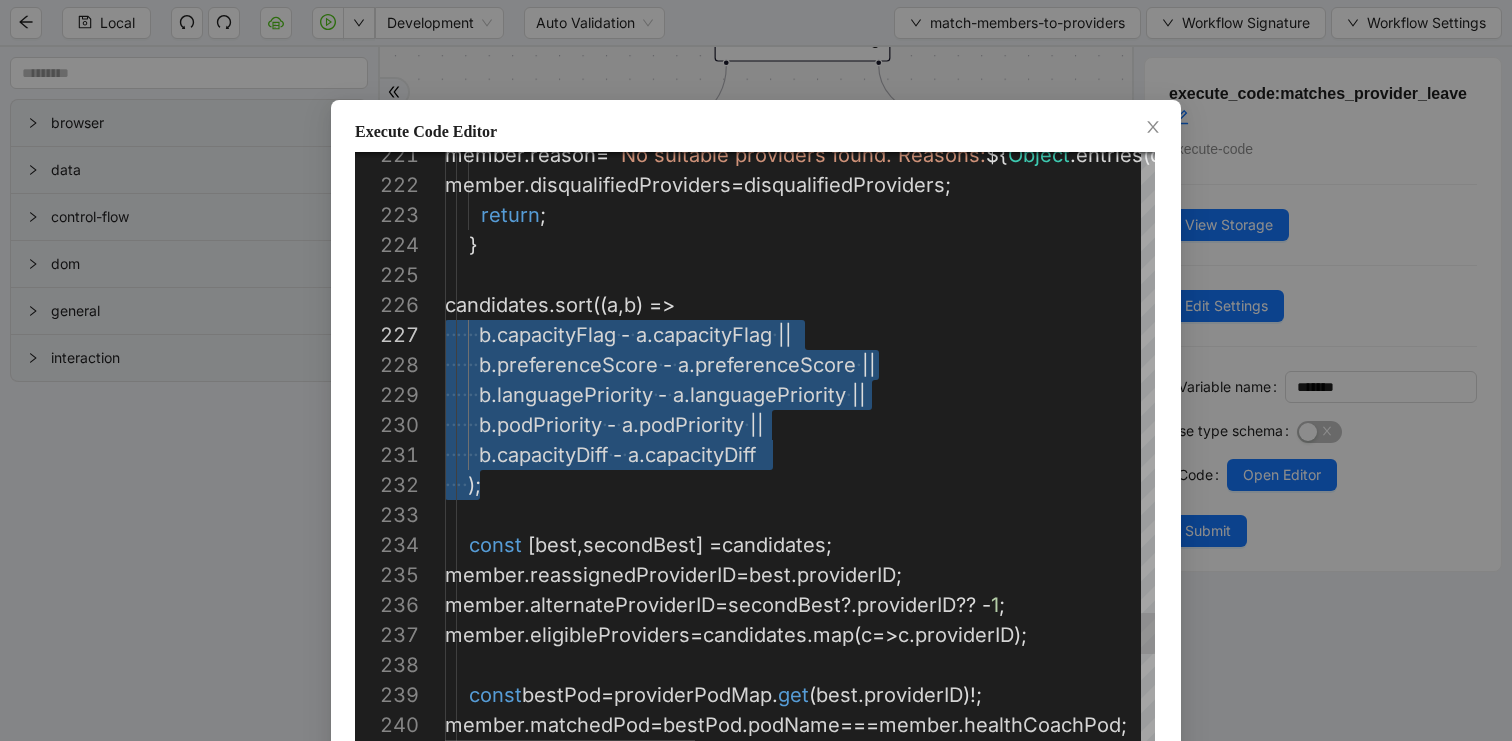 type on "**********" 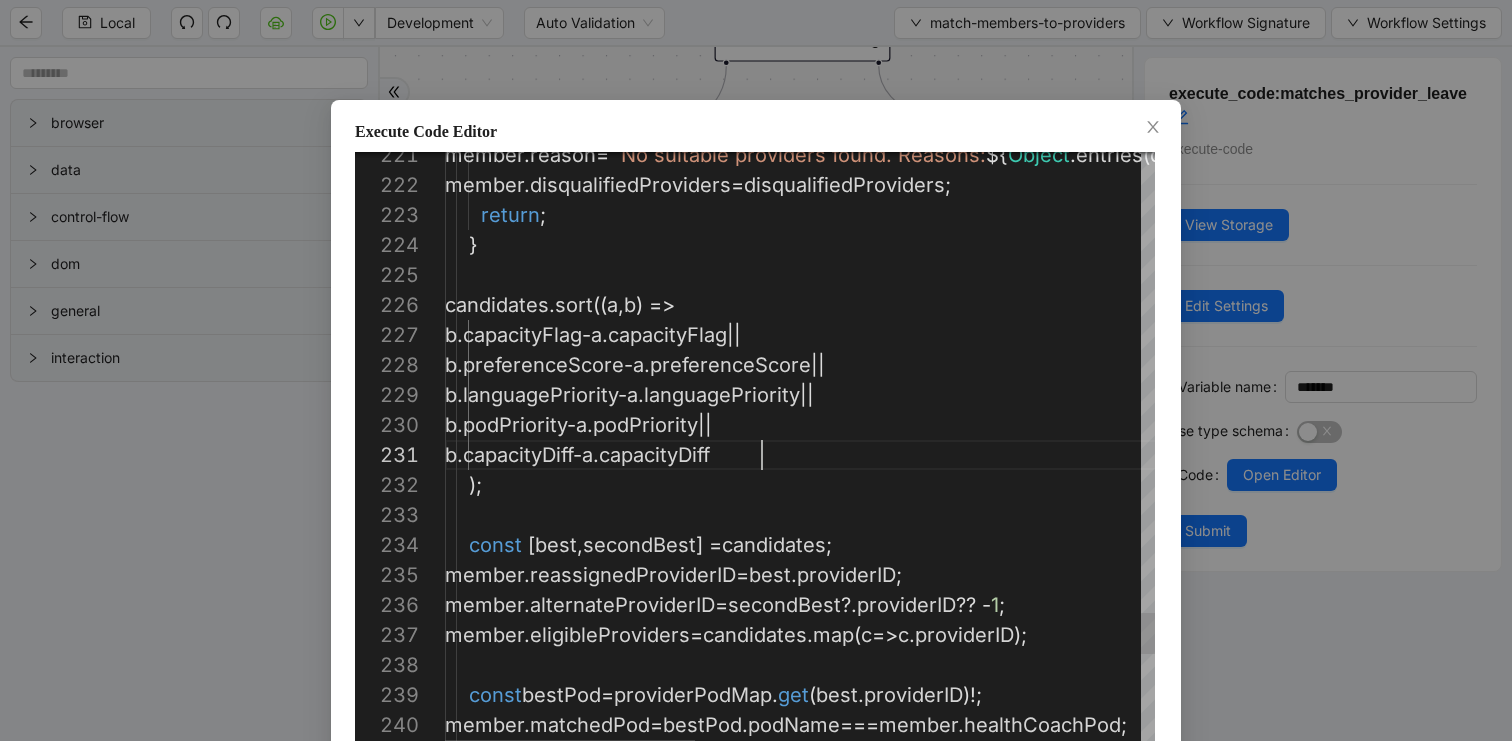 scroll, scrollTop: 0, scrollLeft: 317, axis: horizontal 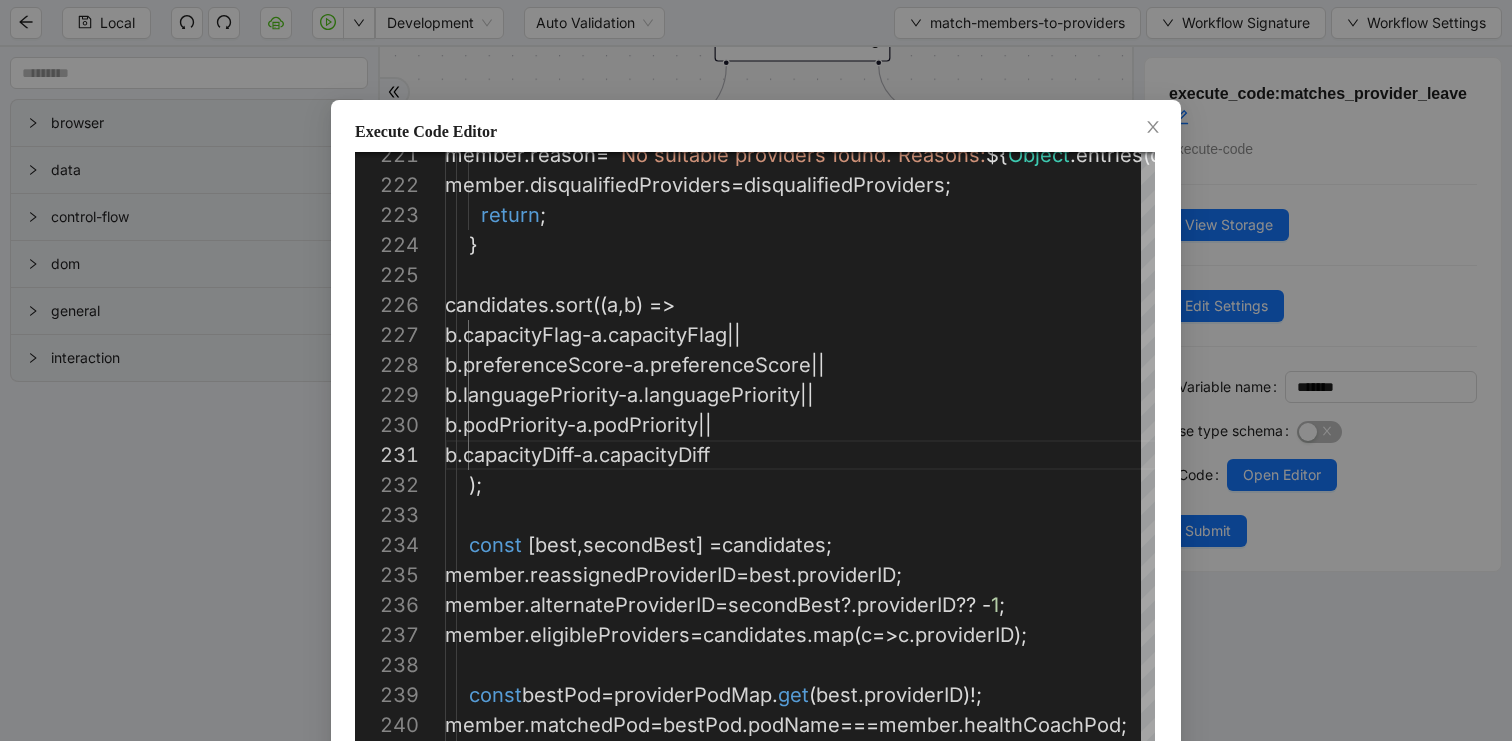 click on "Execute Code Editor 222 223 224 225 226 227 228 229 230 231 232 233 234 235 236 237 238 239 240 241 221       member . disqualifiedProviders  =  disqualifiedProviders ;        return ;      }     candidates . sort (( a ,  b )   =>       b . capacityFlag  -  a . capacityFlag  ||       b . preferenceScore  -  a . preferenceScore  ||       b . languagePriority  -  a . languagePriority  ||       b . podPriority  -  a . podPriority  ||       b . capacityDiff  -  a . capacityDiff      );      const   [ best ,  secondBest ]   =  candidates ;     member . reassignedProviderID  =  best . providerID ;     member . alternateProviderID  =  secondBest ?. providerID  ??   - 1 ;     member . eligibleProviders  =  candidates . map ( c  =>  c . providerID );      const  bestPod  =  providerPodMap . get ( best . providerID )!;     member . matchedPod  =  bestPod . podName  ===  member . healthCoachPod ; . = . ;" at bounding box center [756, 370] 